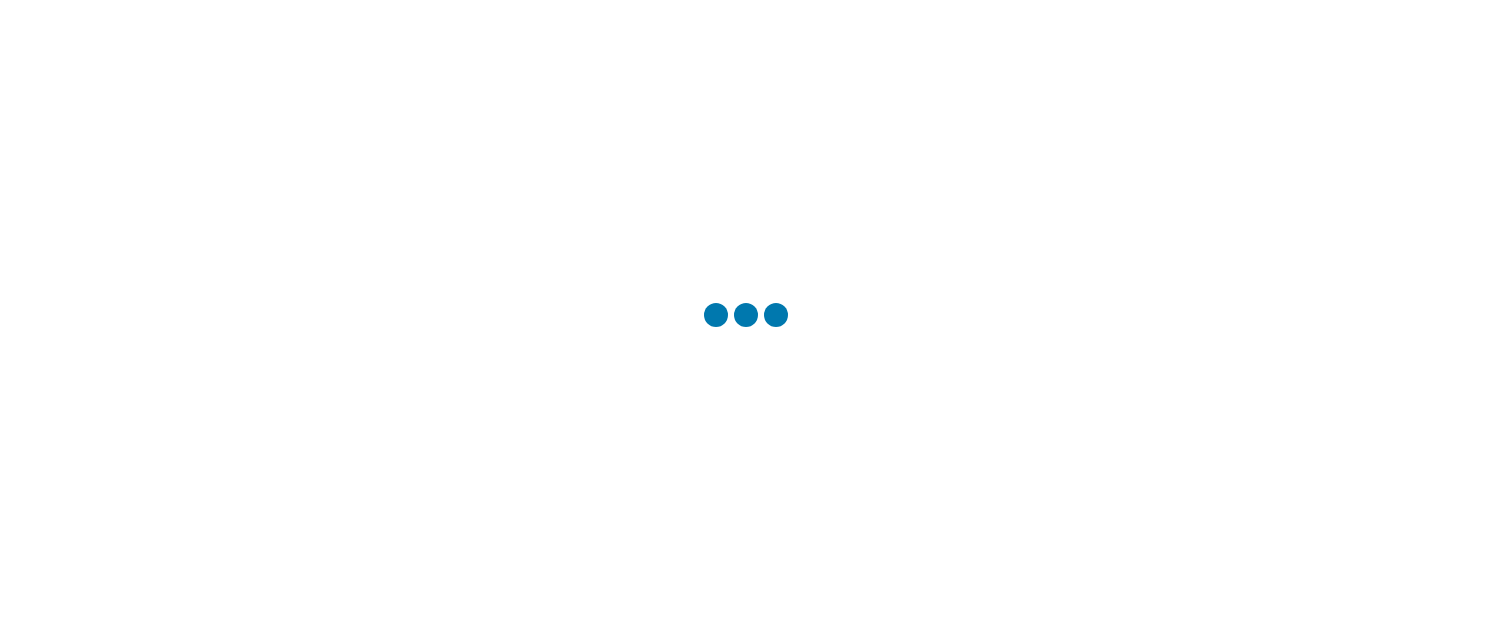 scroll, scrollTop: 0, scrollLeft: 0, axis: both 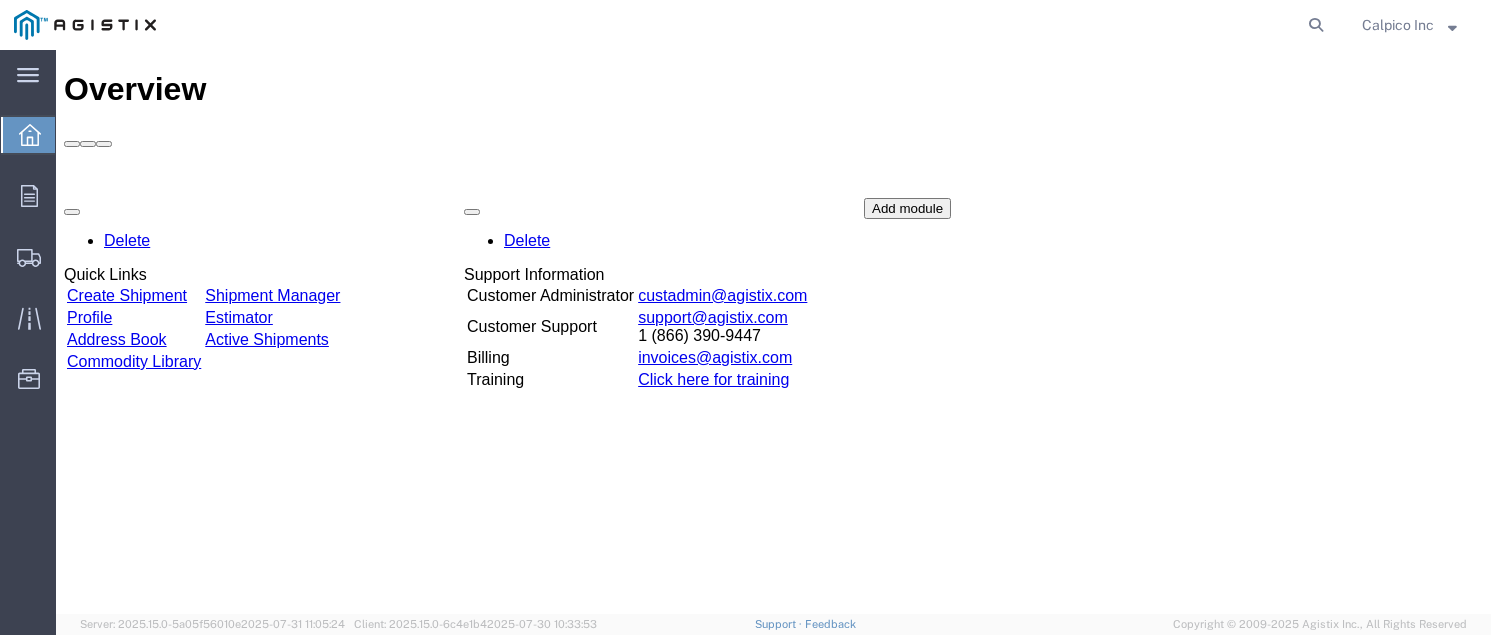 click on "Create Shipment" at bounding box center (127, 295) 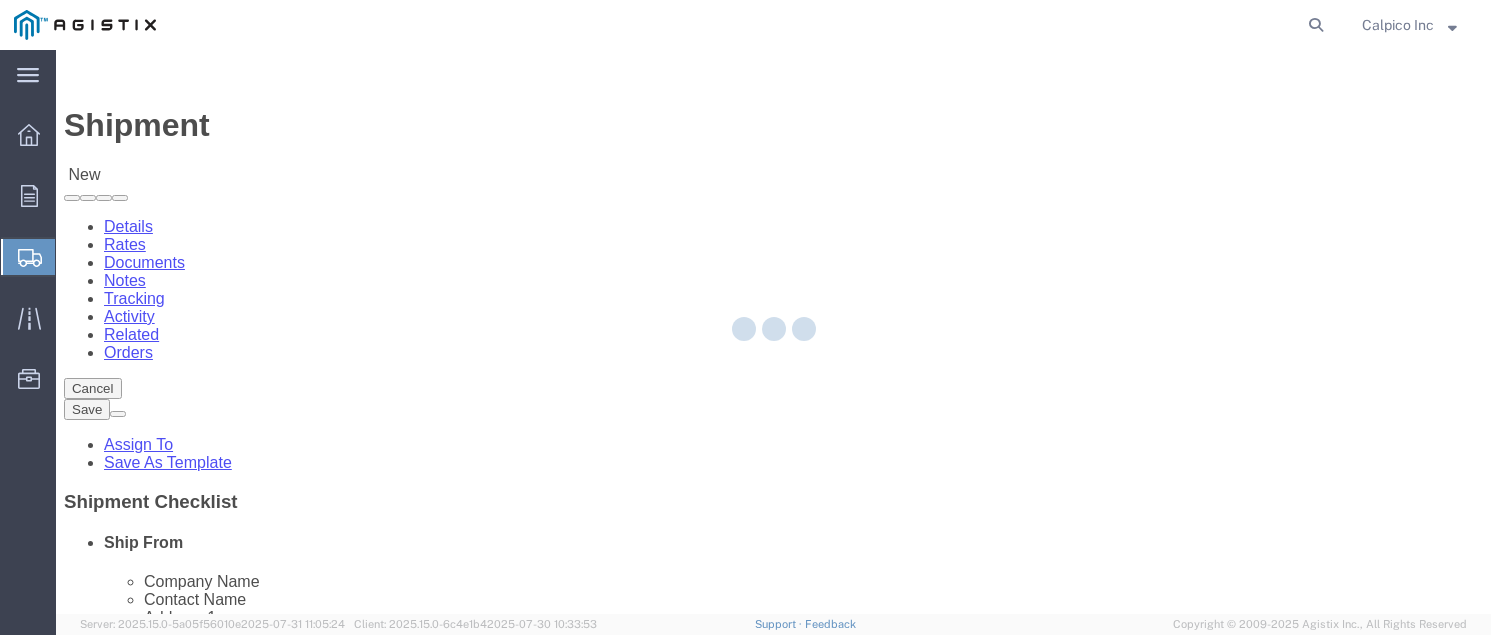 select 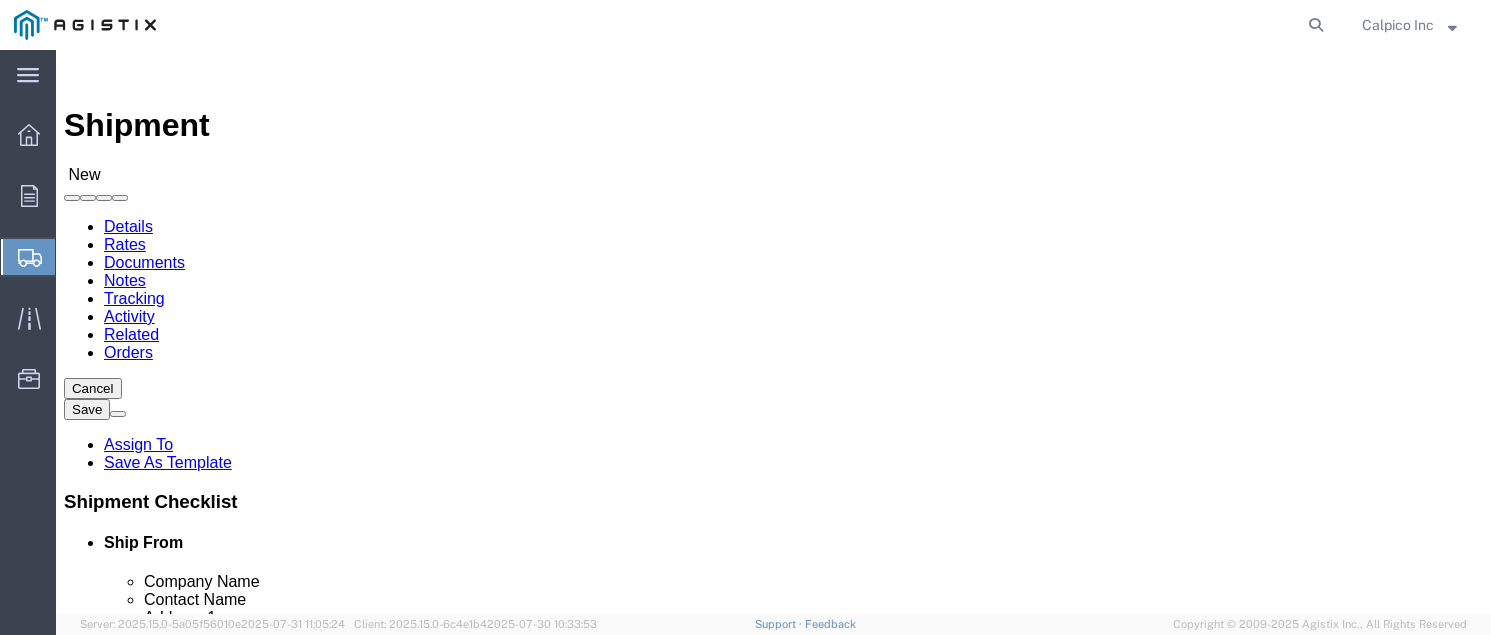 click on "Select Calpico PG&E" 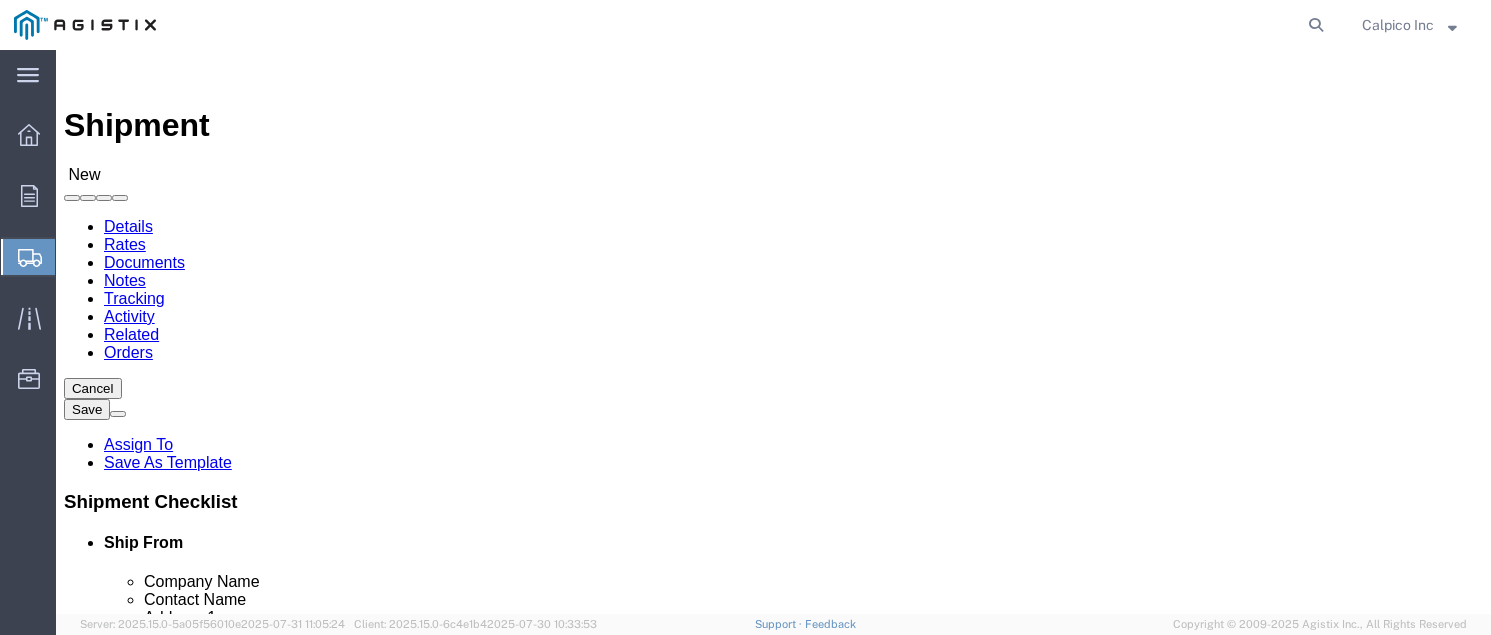 select on "19740" 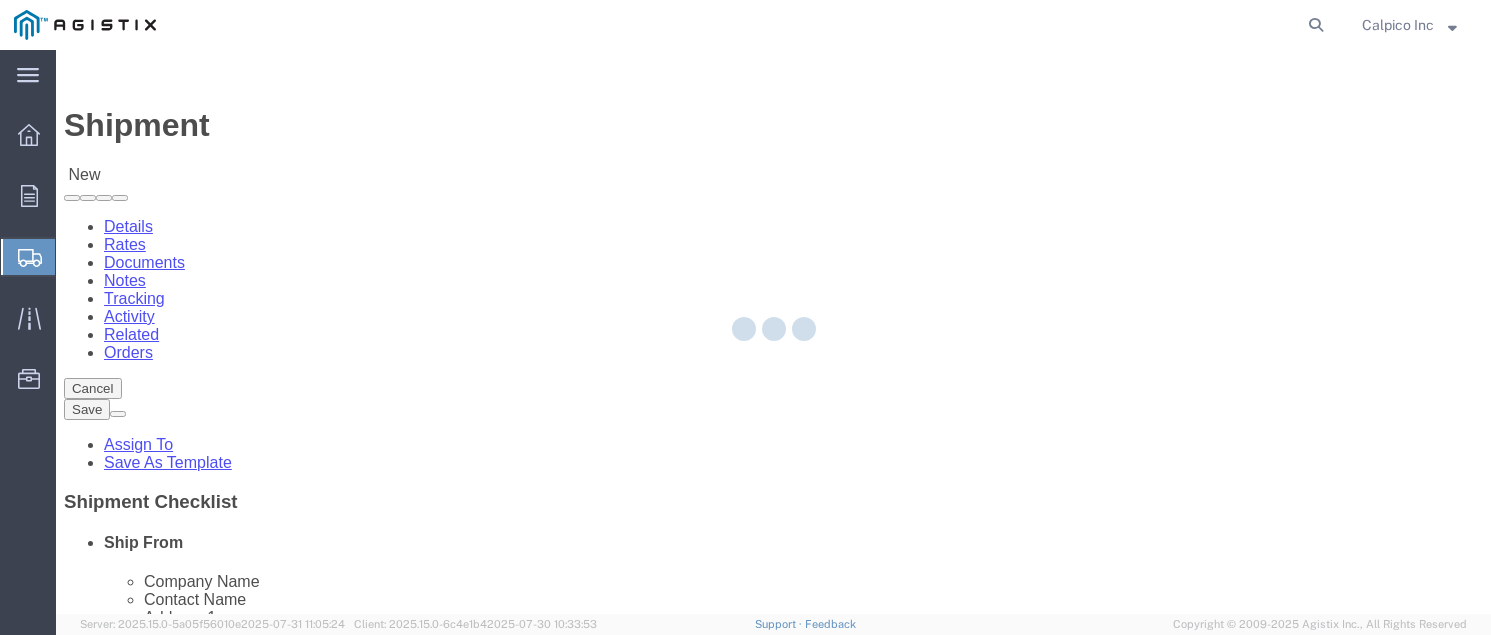 type on "CALPICO" 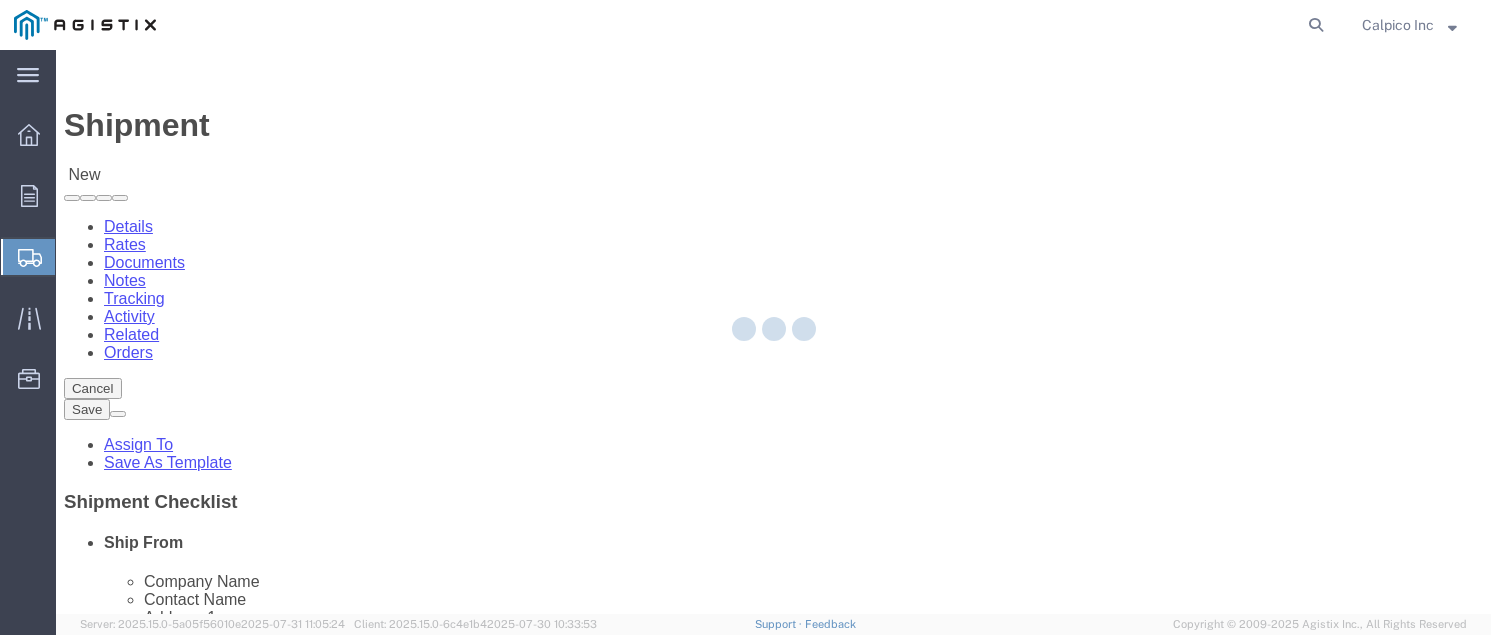 type on "Calpico Inc" 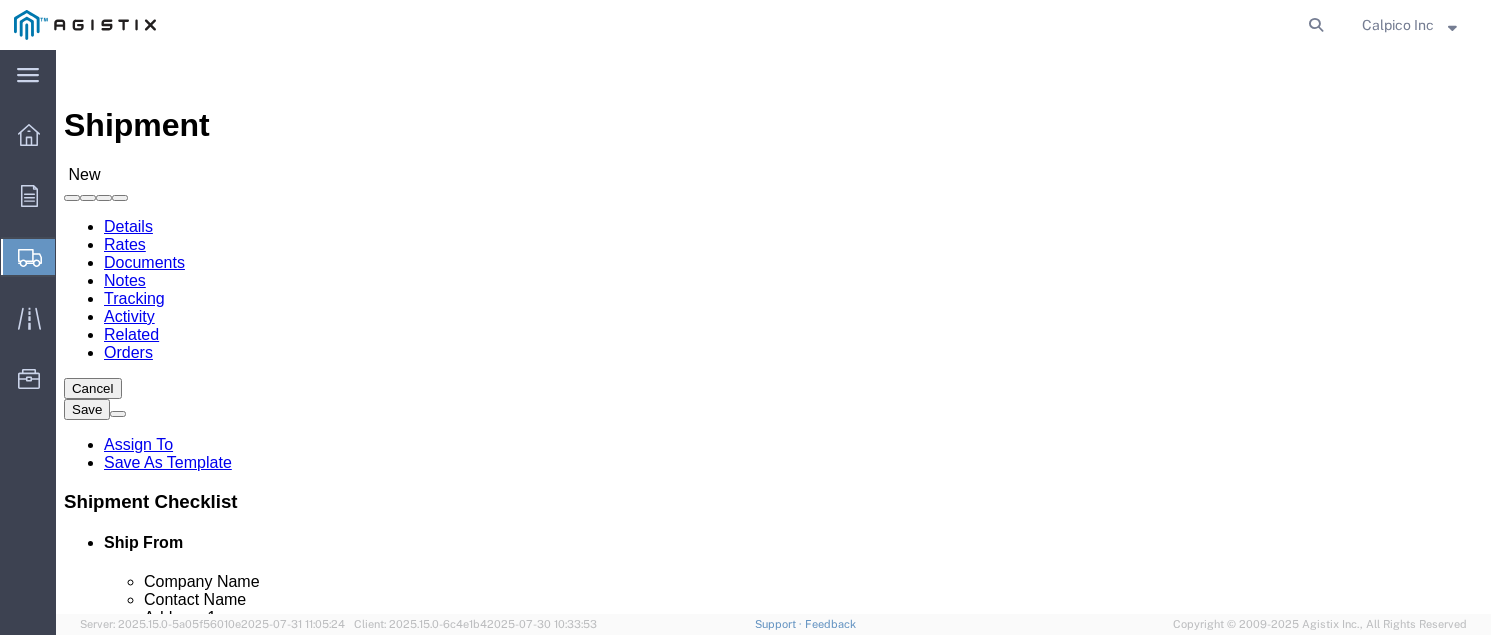 select on "CA" 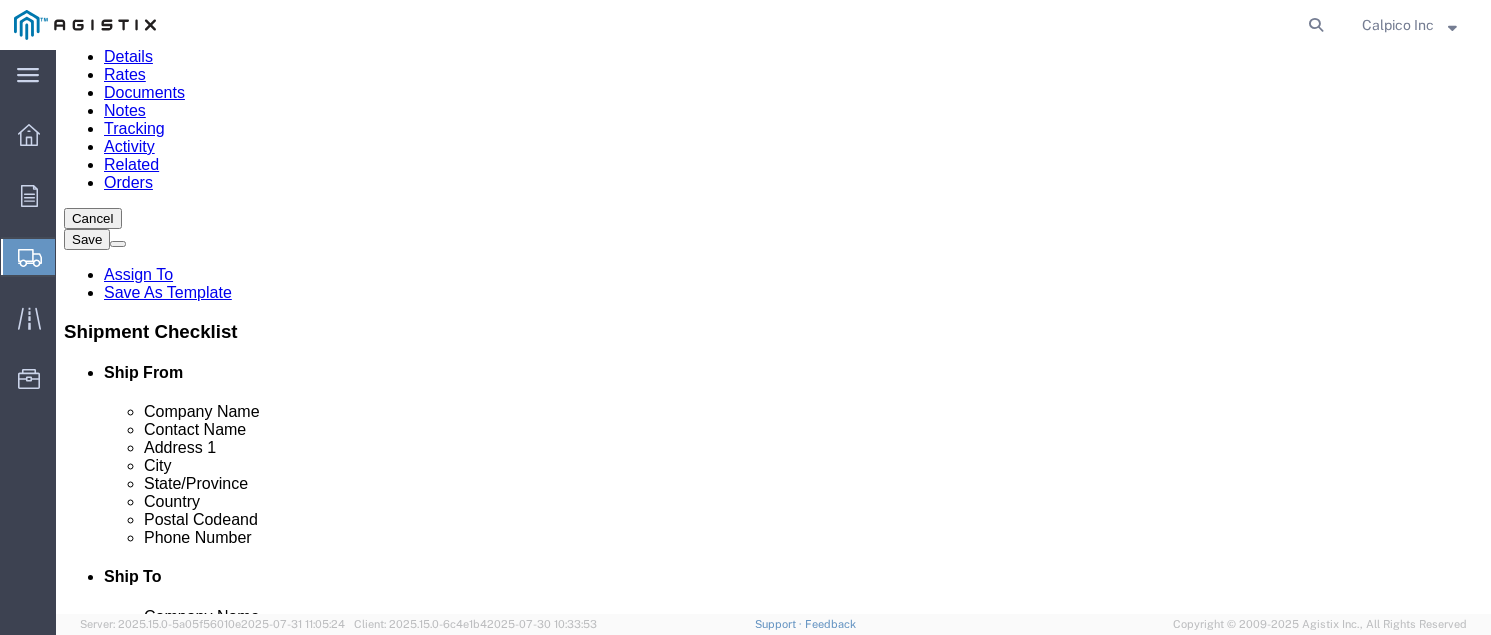 scroll, scrollTop: 133, scrollLeft: 0, axis: vertical 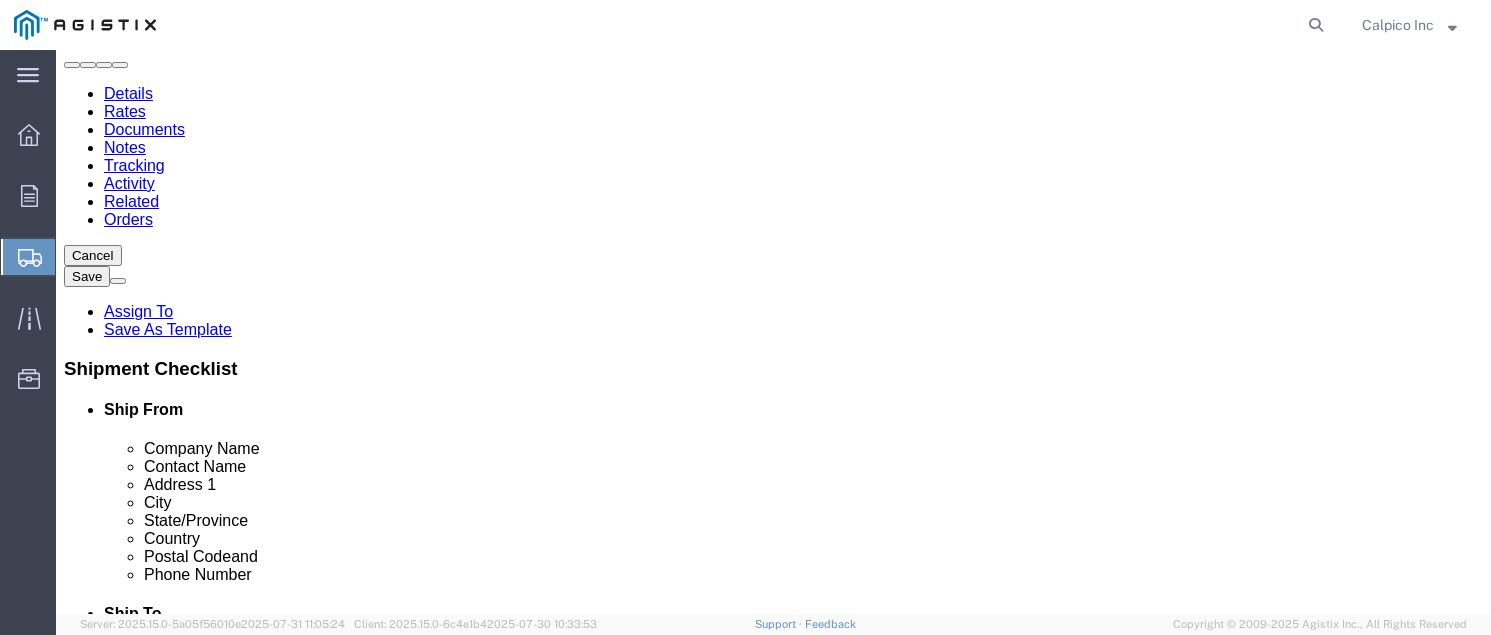 click 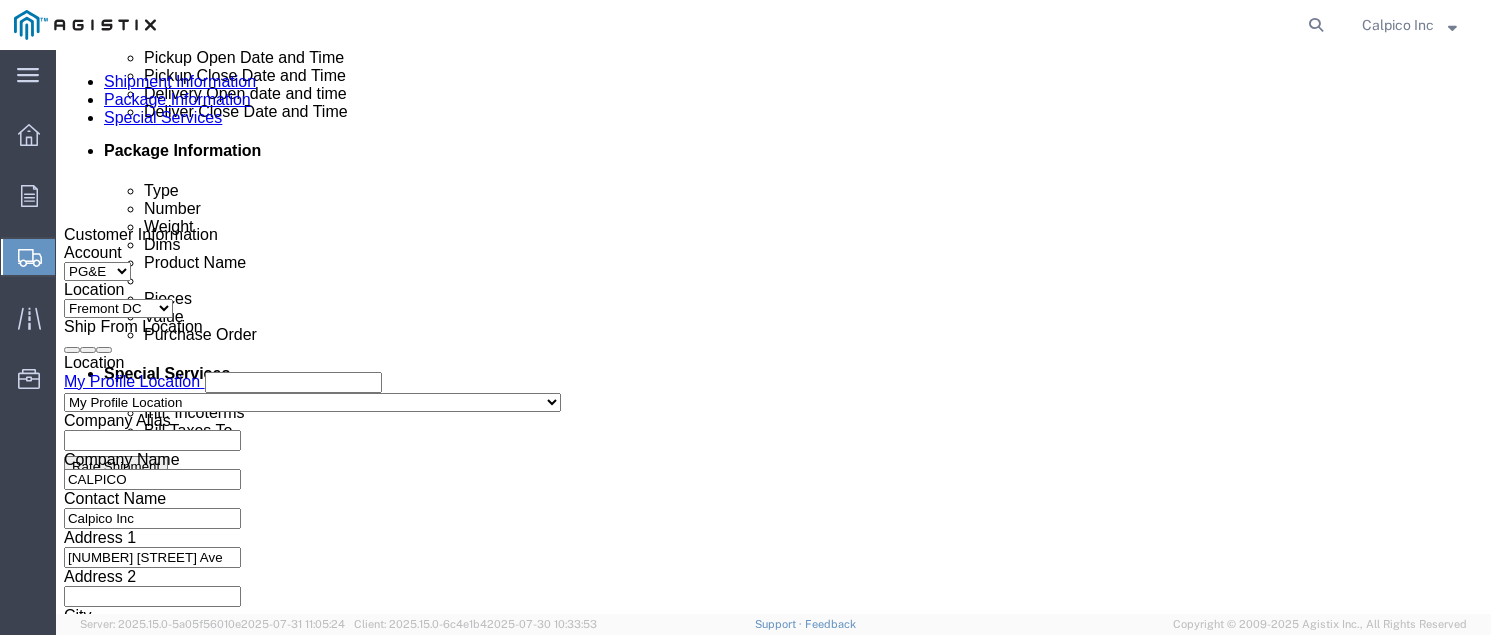 type on "PGE FREMONT" 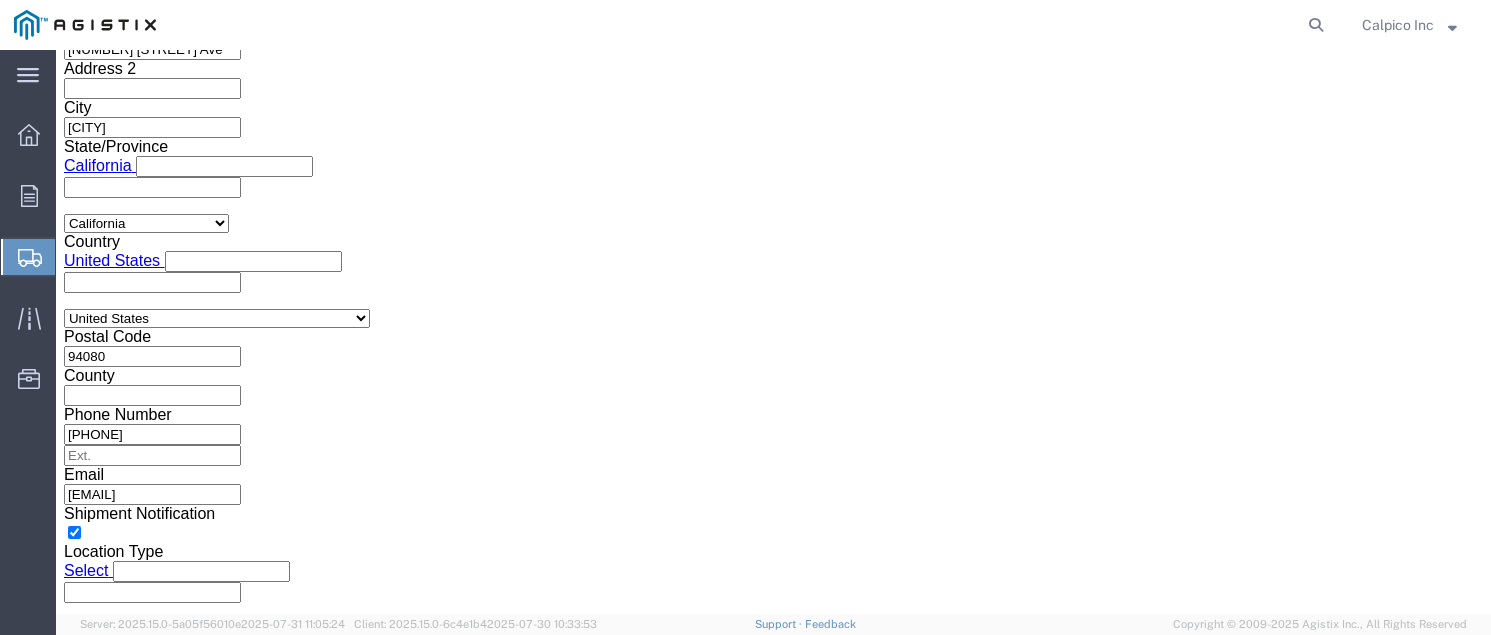 click on "Apply" 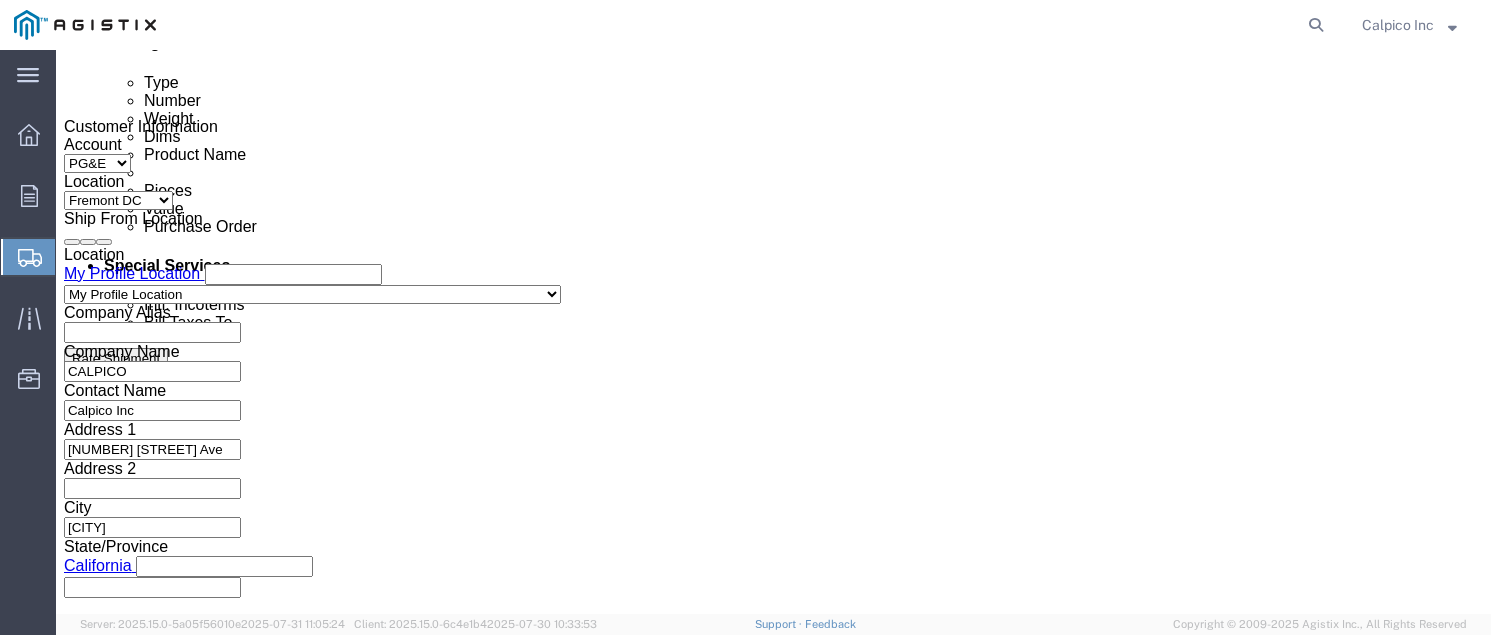 click 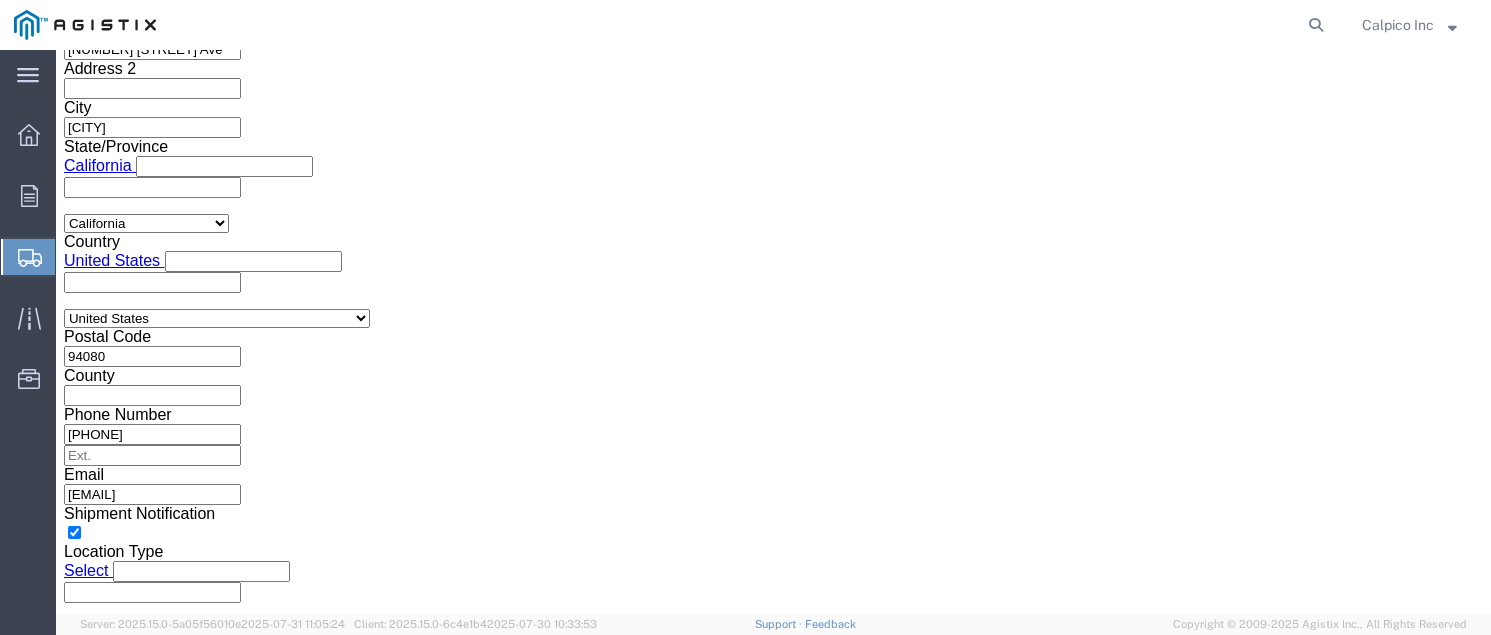 click on "Apply" 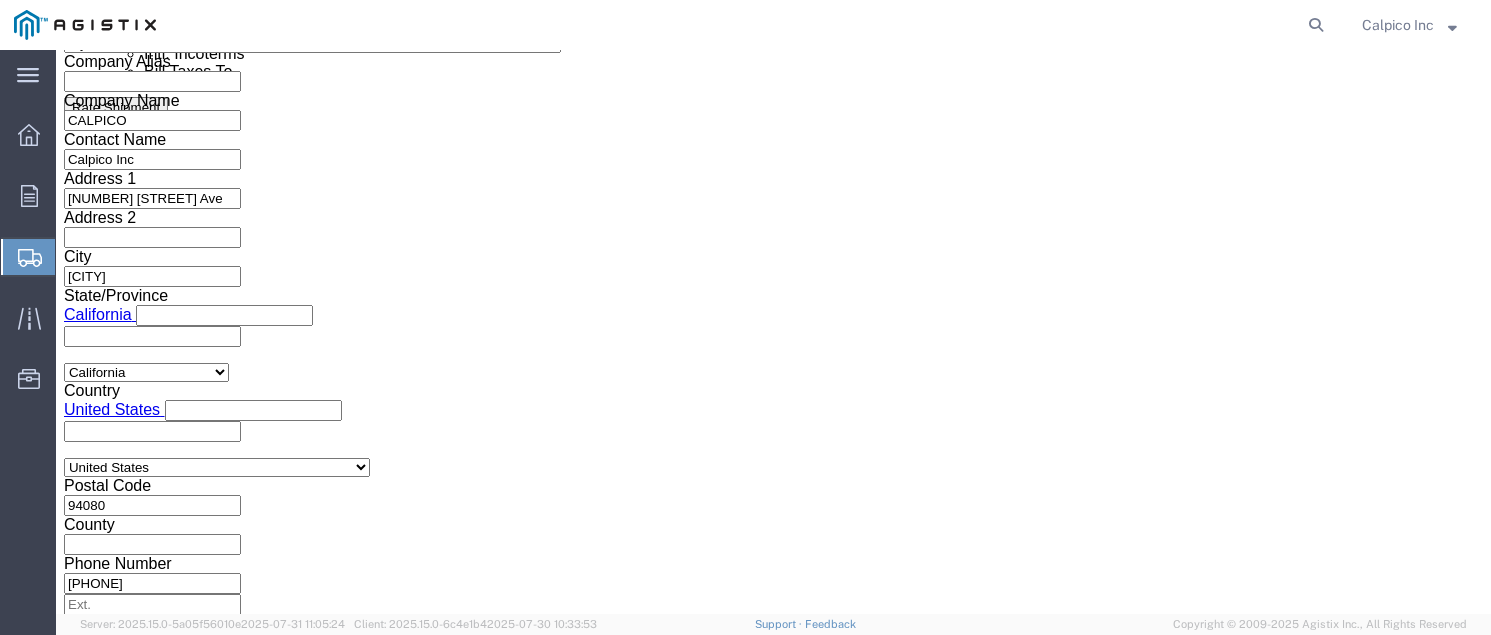 scroll, scrollTop: 1174, scrollLeft: 0, axis: vertical 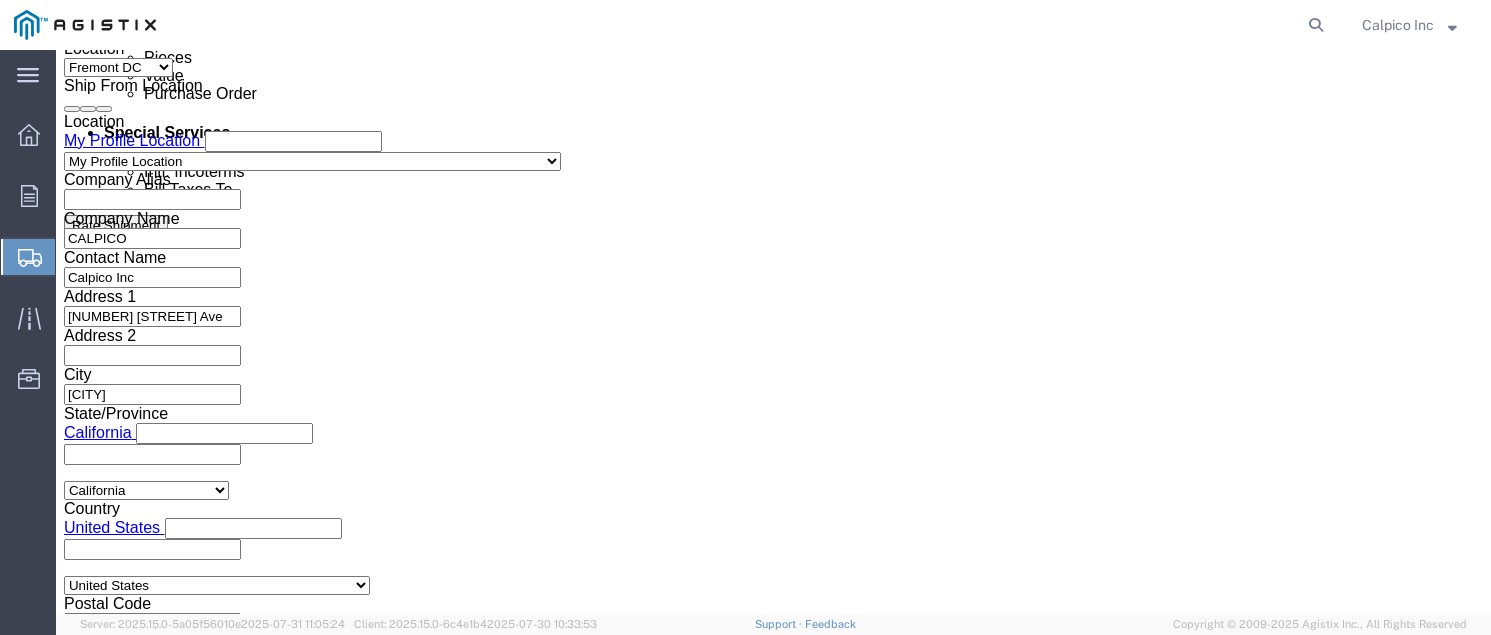 click 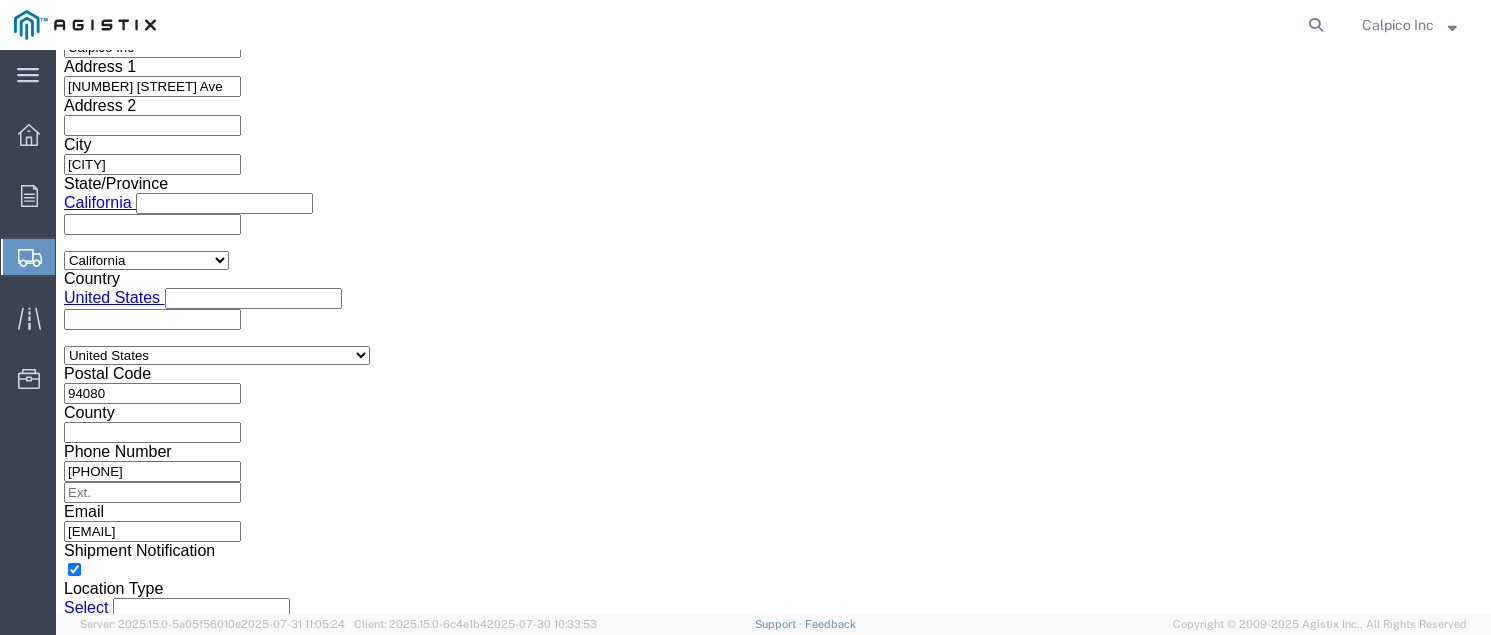 scroll, scrollTop: 1545, scrollLeft: 0, axis: vertical 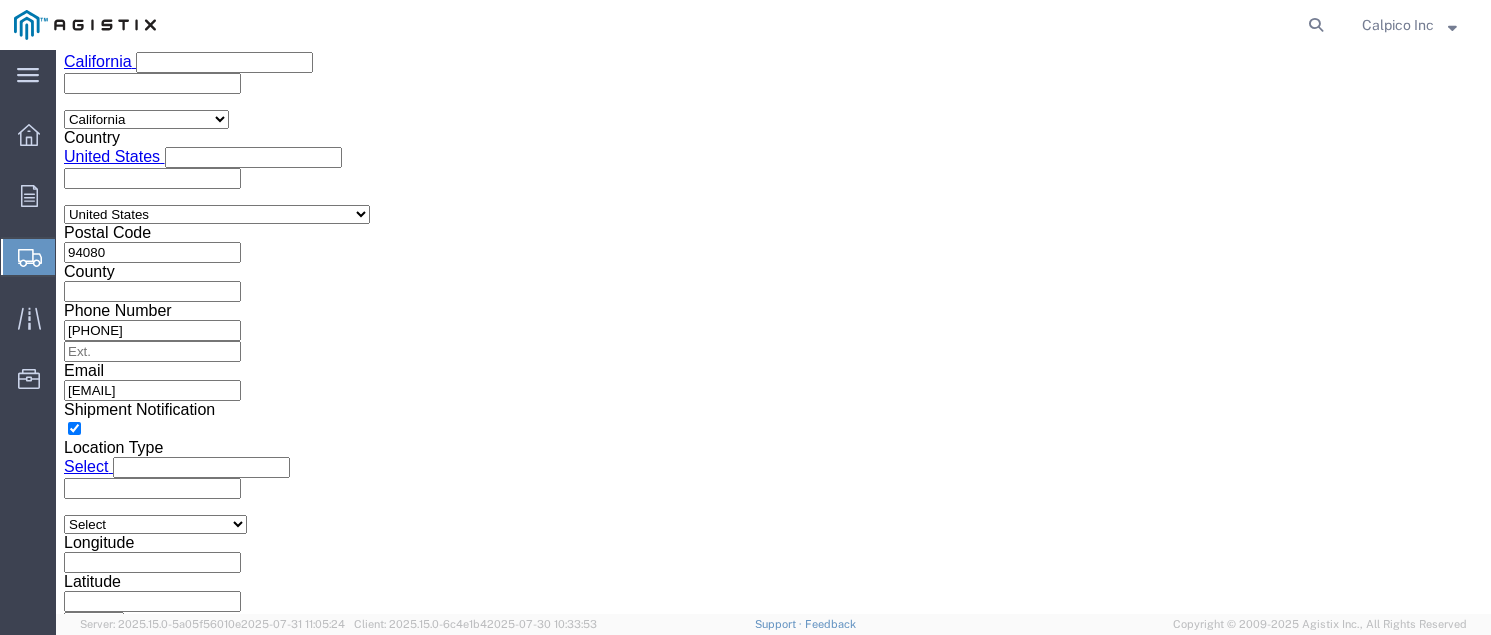 type on "[NUMBER]" 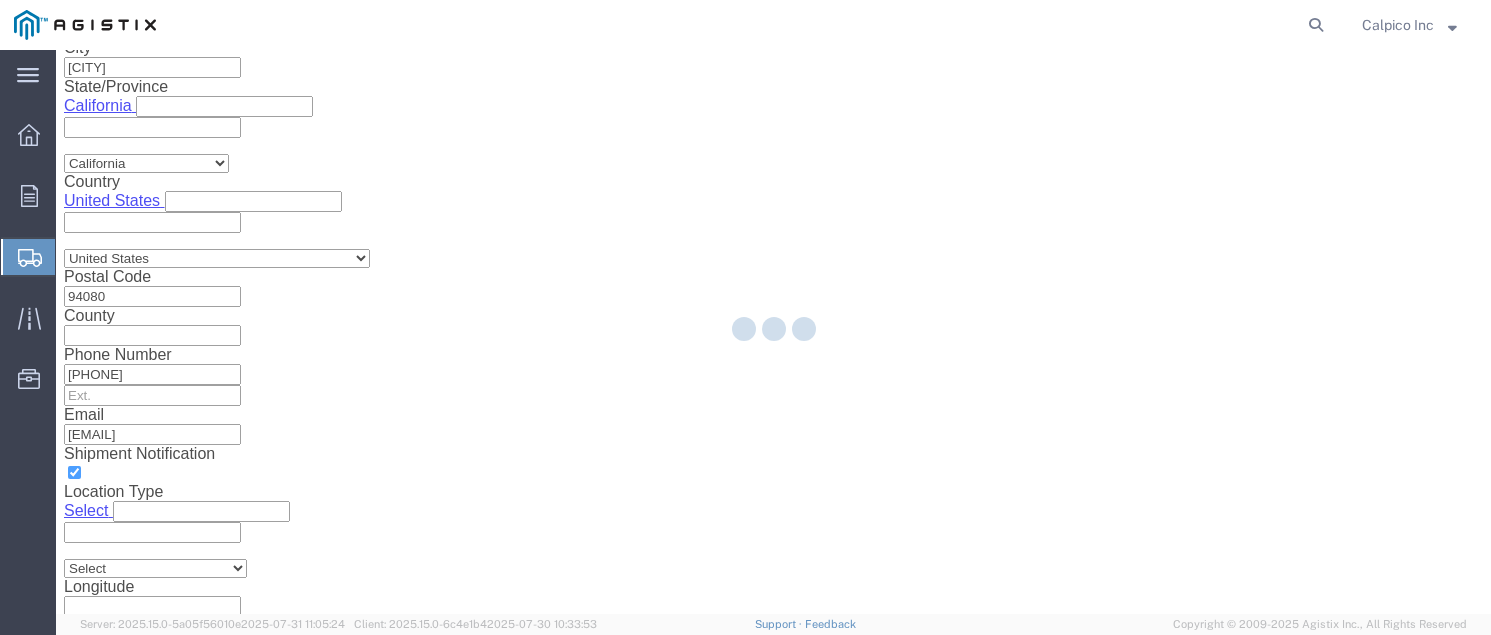 scroll, scrollTop: 0, scrollLeft: 0, axis: both 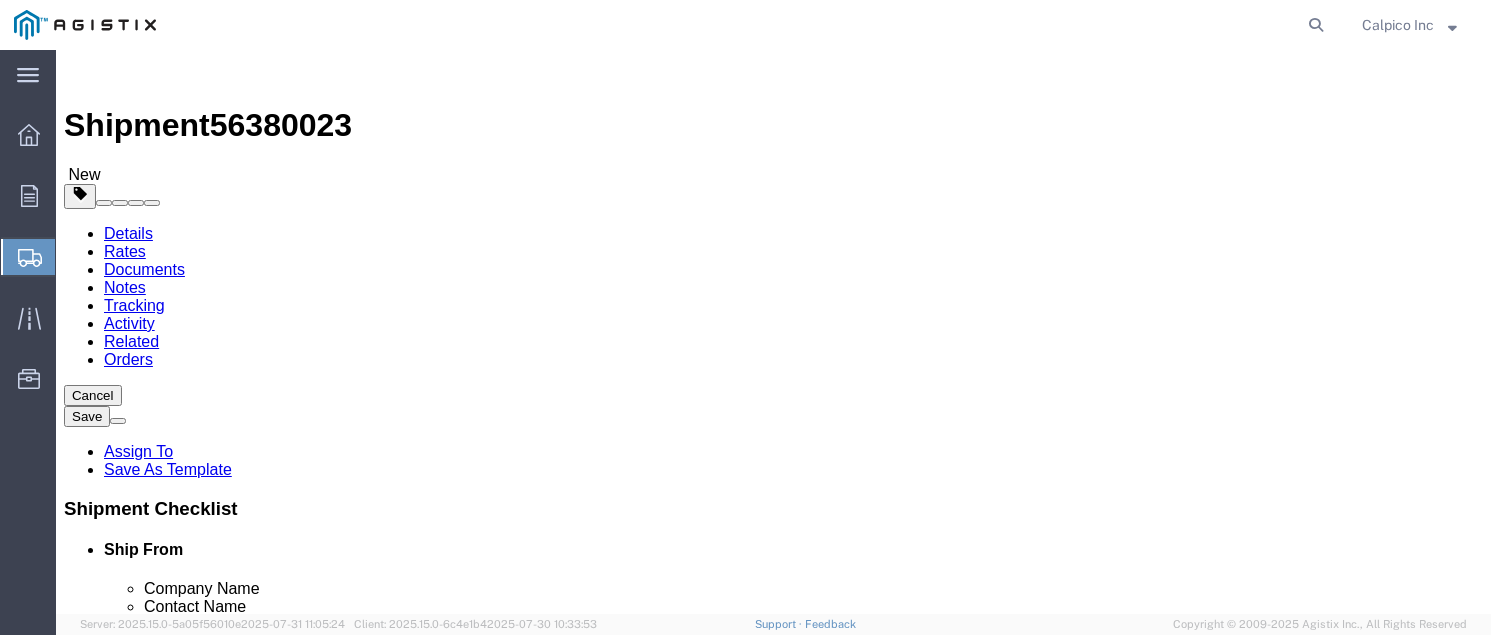 click on "Select Bulk Bundle(s) Cardboard Box(es) Carton(s) Crate(s) Drum(s) (Fiberboard) Drum(s) (Metal) Drum(s) (Plastic) Envelope Naked Cargo (UnPackaged) Pallet(s) Oversized (Not Stackable) Pallet(s) Oversized (Stackable) Pallet(s) Standard (Not Stackable) Pallet(s) Standard (Stackable) Roll(s) Your Packaging" 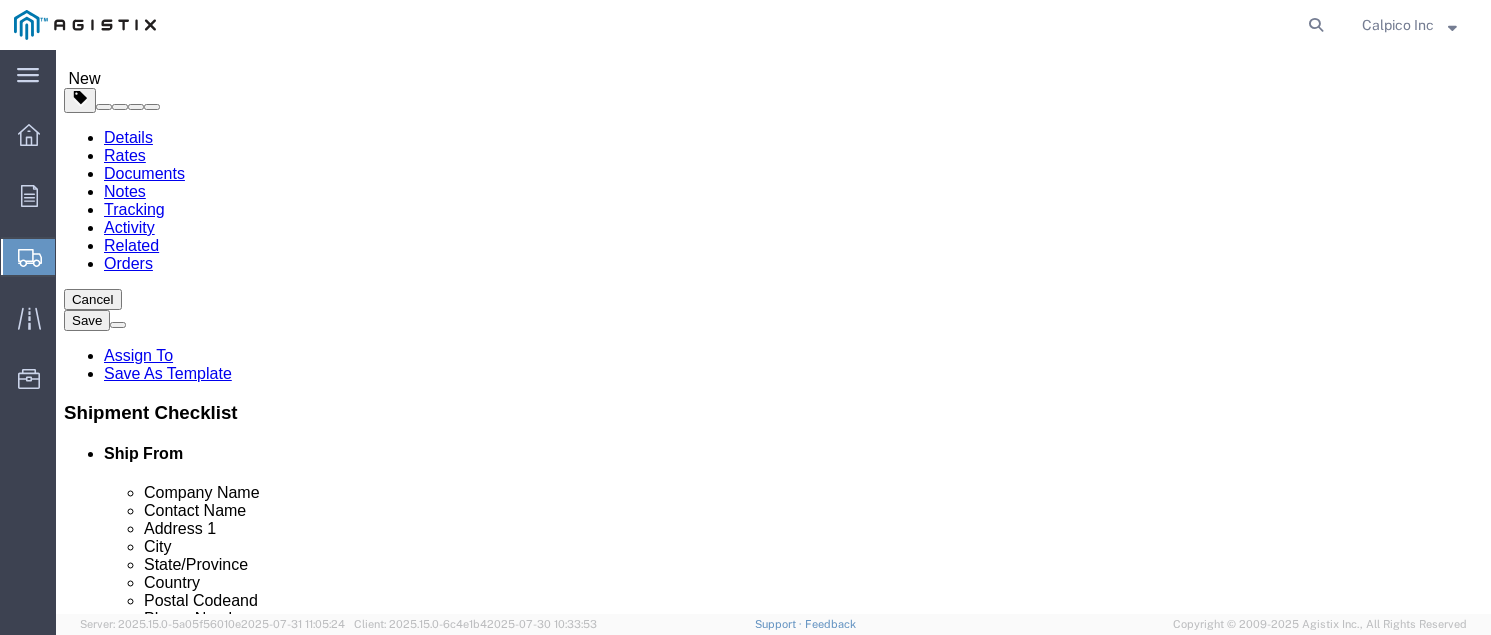 scroll, scrollTop: 133, scrollLeft: 0, axis: vertical 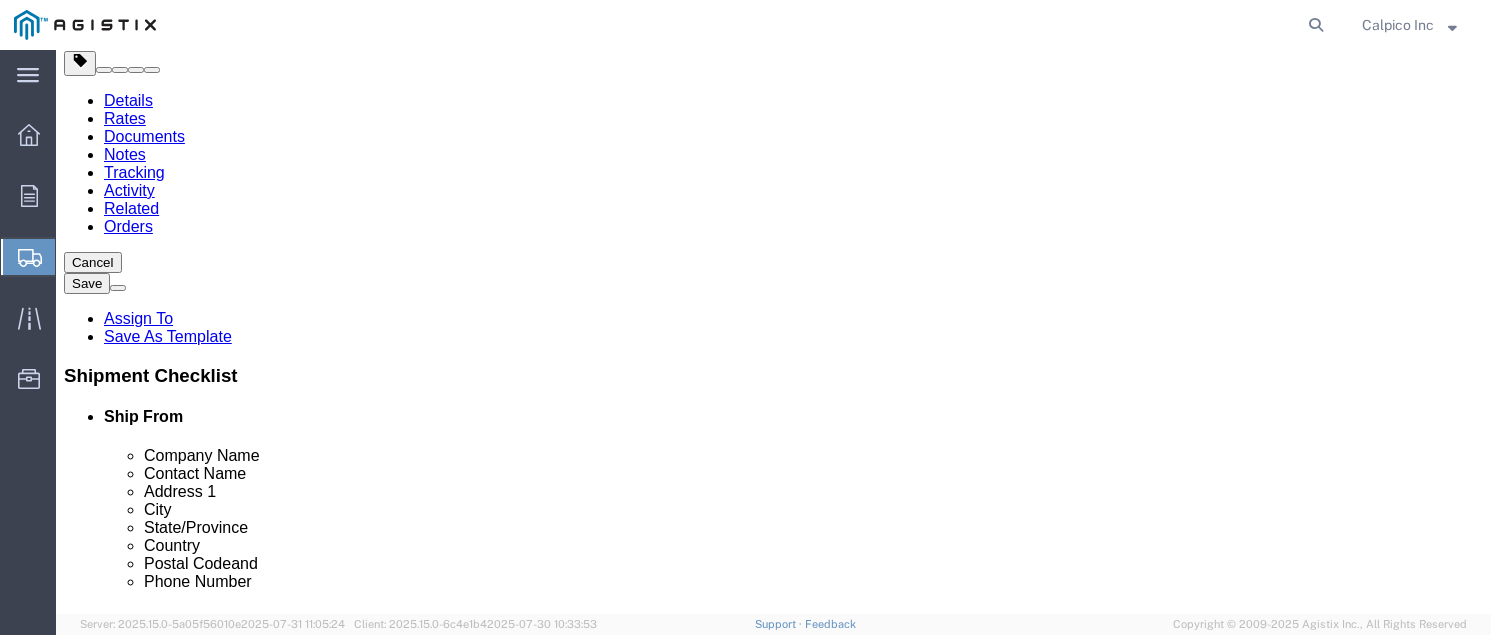 type on "15" 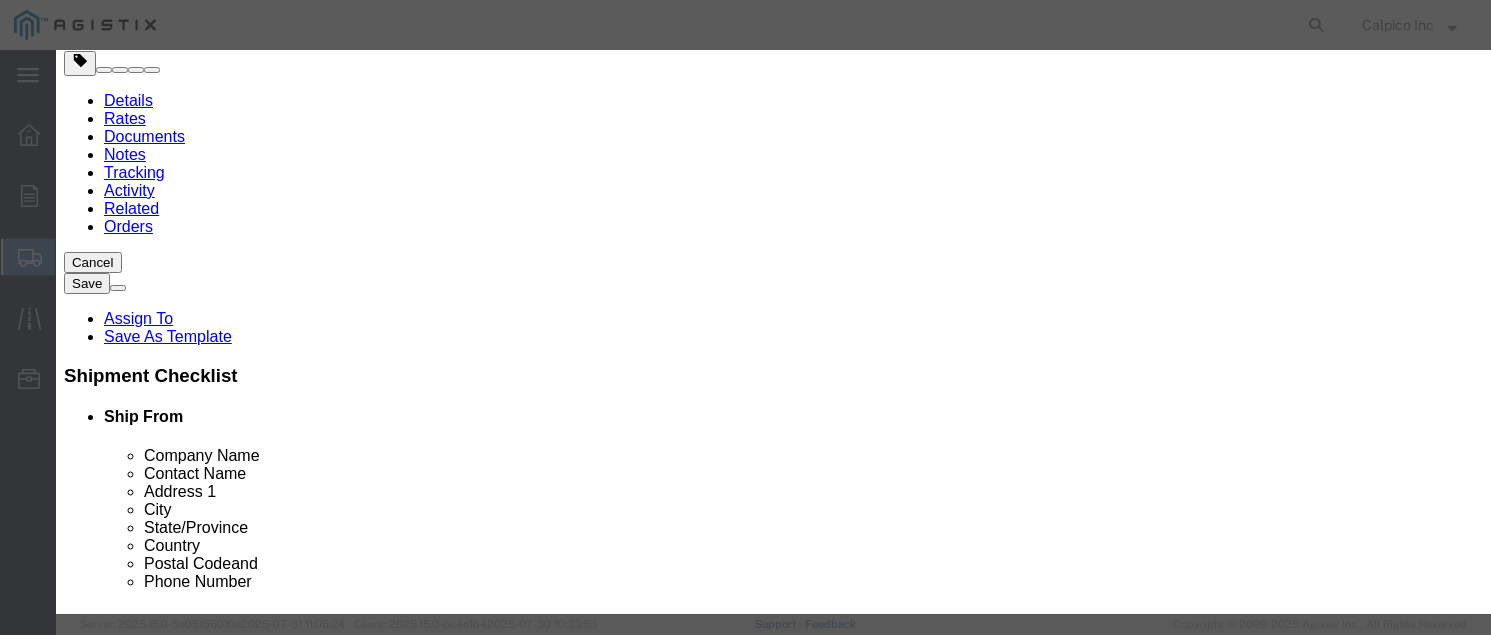 click 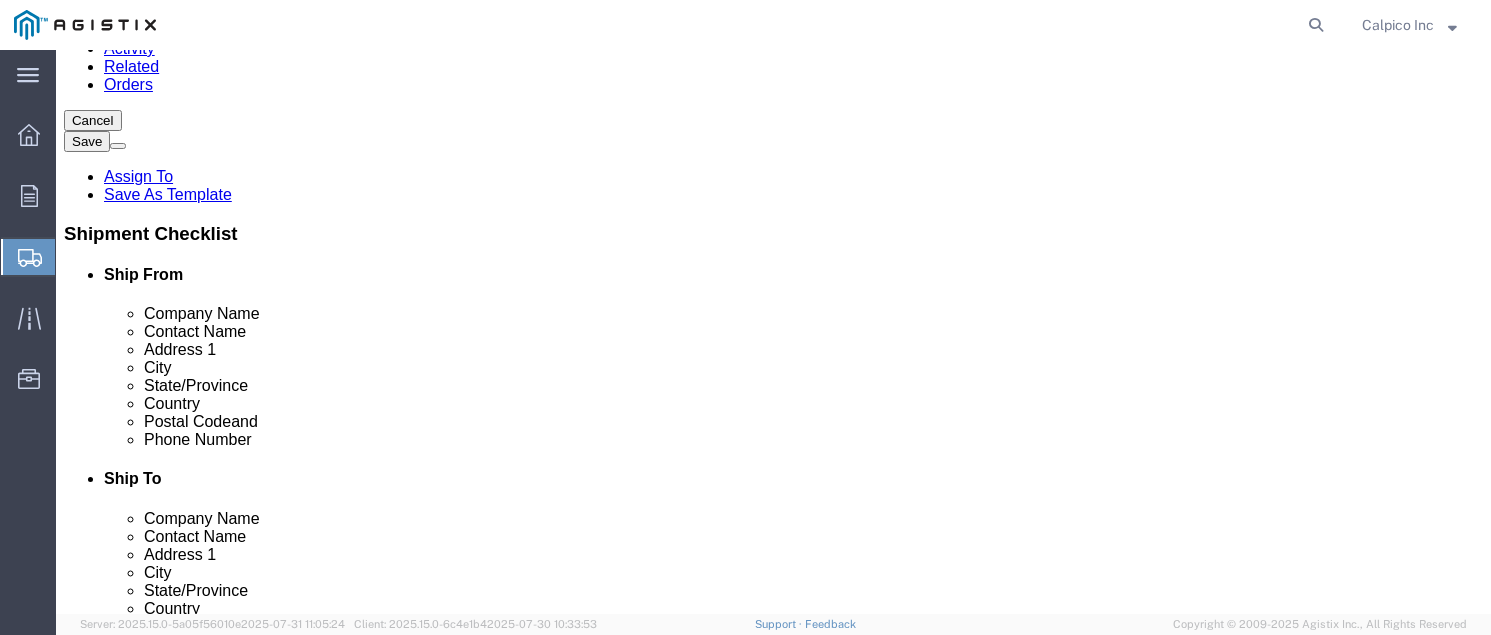 scroll, scrollTop: 0, scrollLeft: 0, axis: both 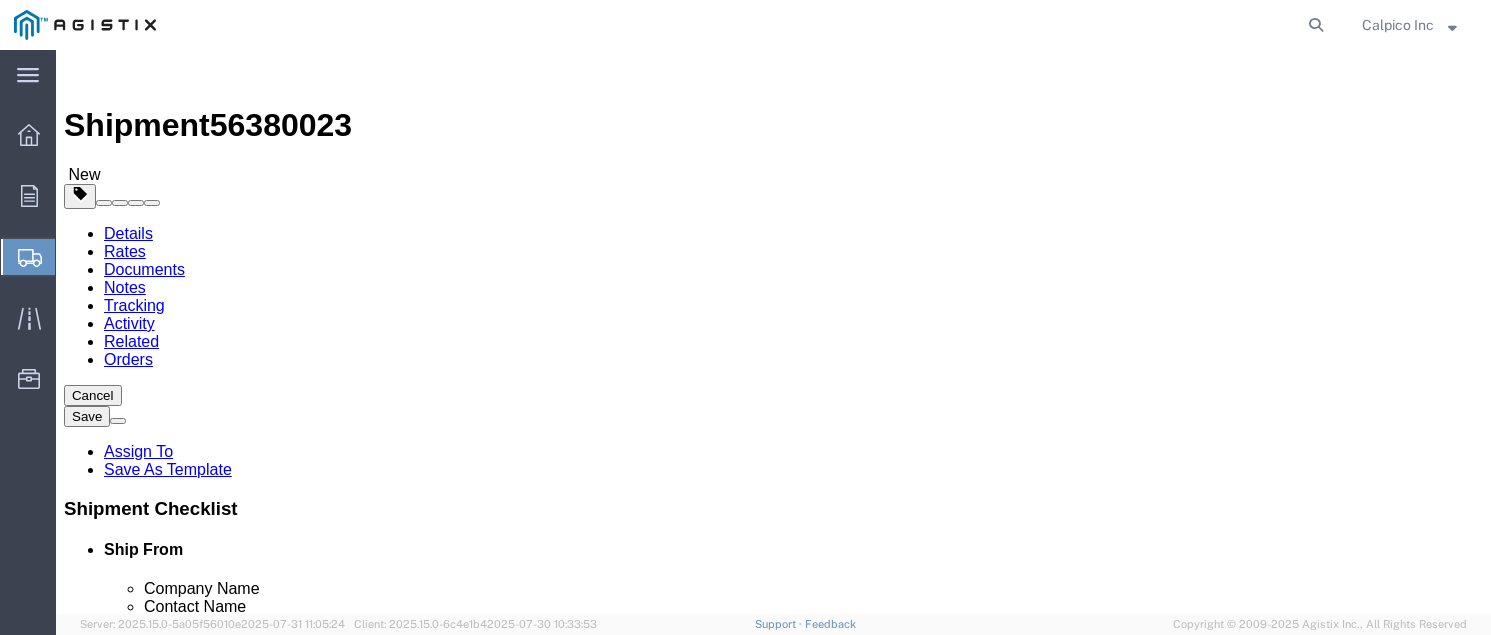click on "Rate Shipment" 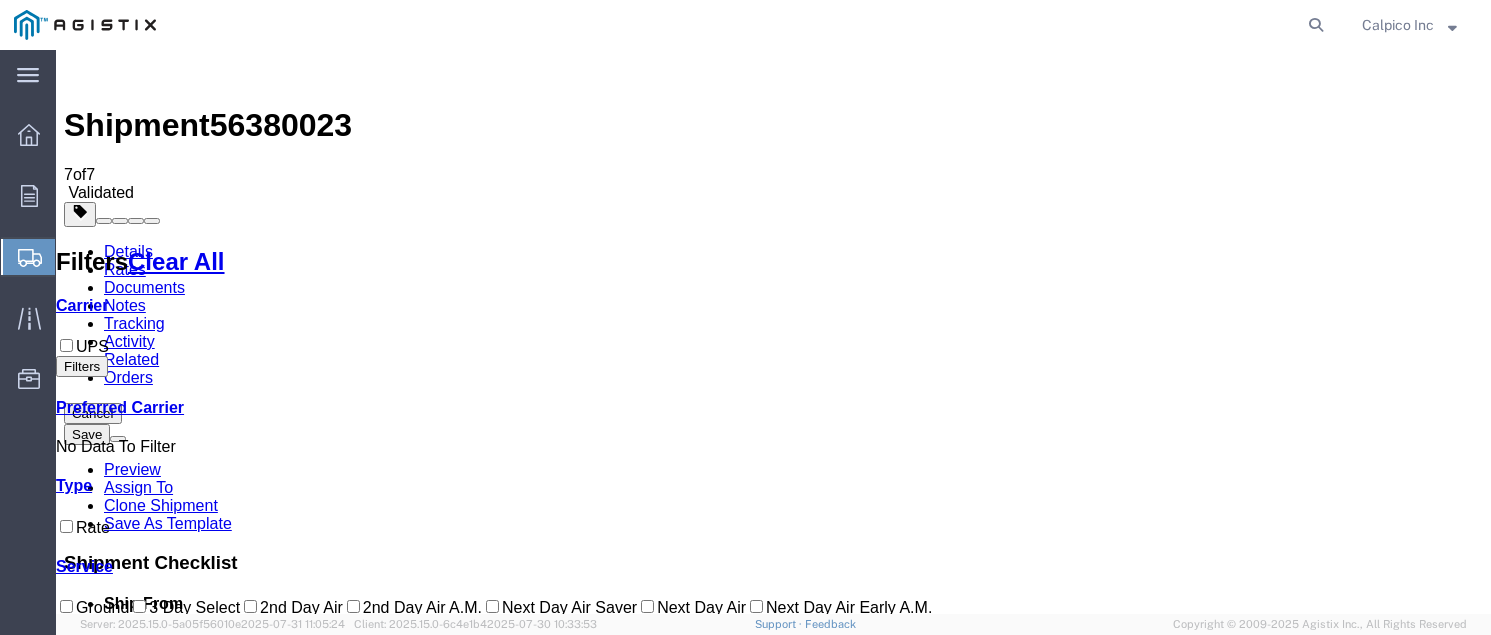 click on "Book" at bounding box center [1249, 1603] 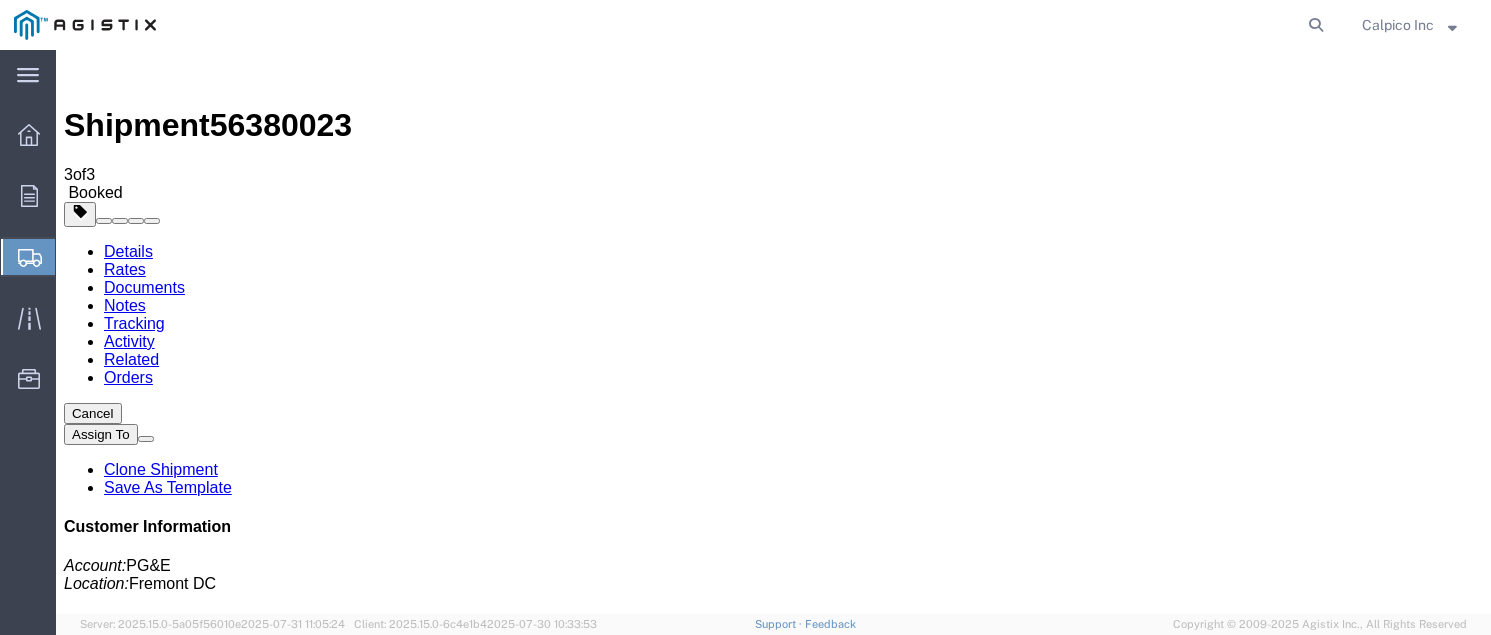 click at bounding box center (835, 1743) 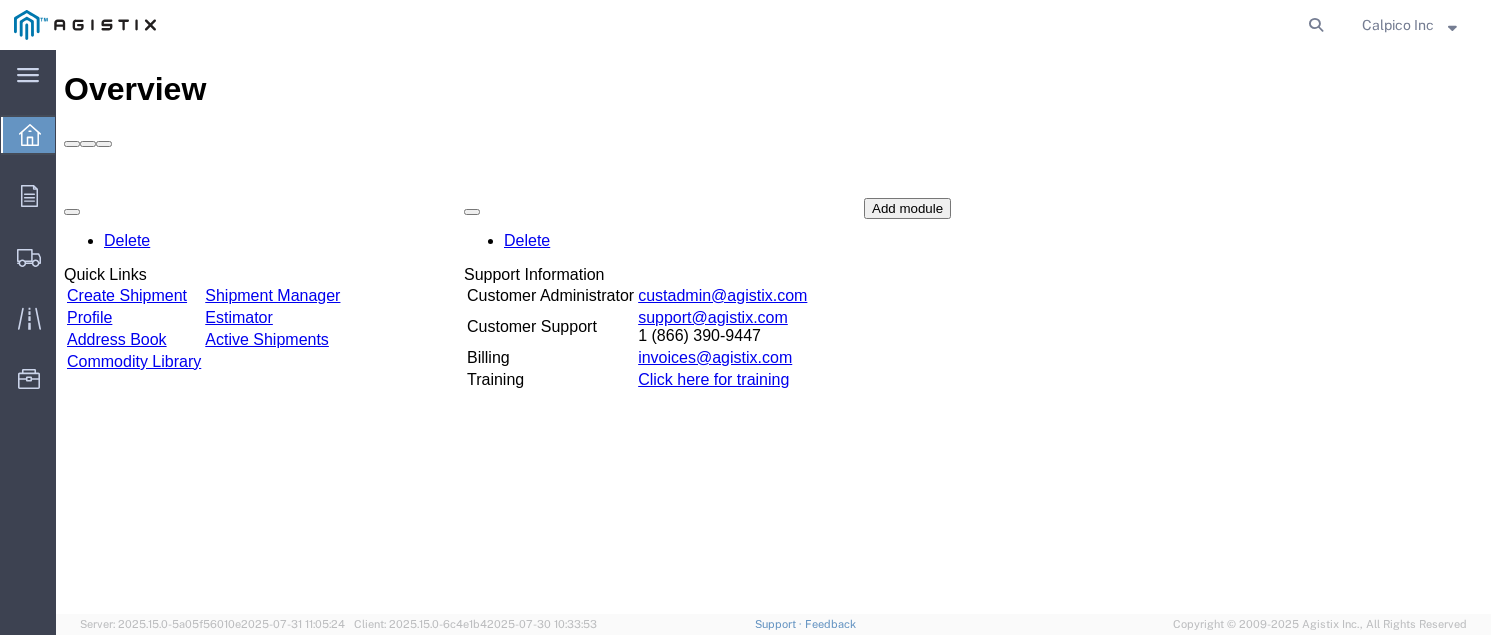 click on "Create Shipment" at bounding box center (127, 295) 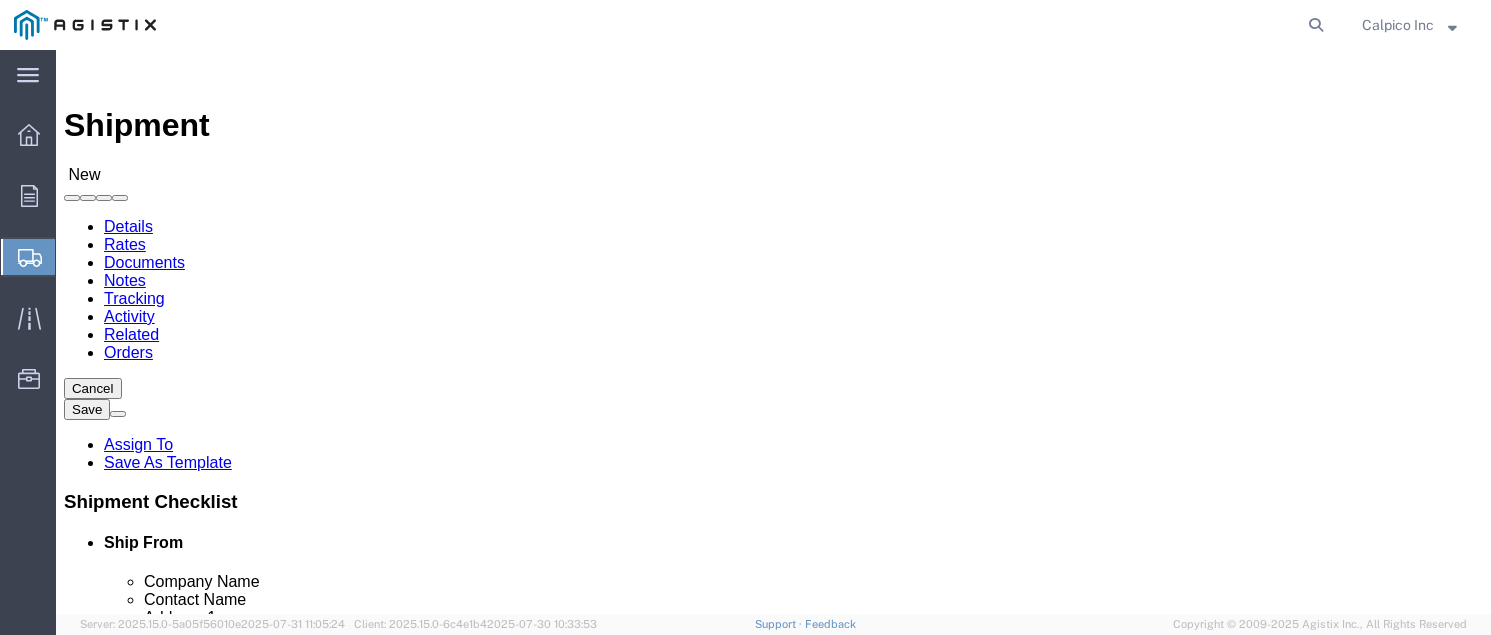 click on "Select Calpico PG&E" 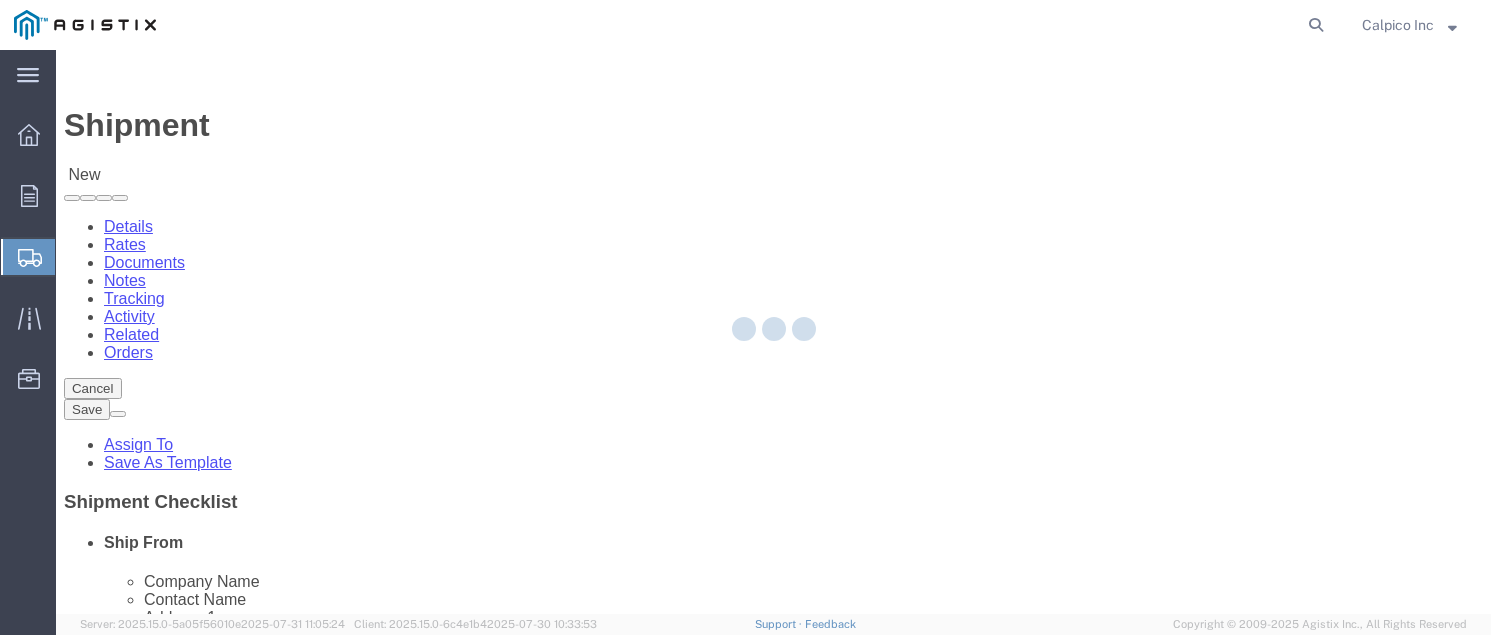 type on "CALPICO" 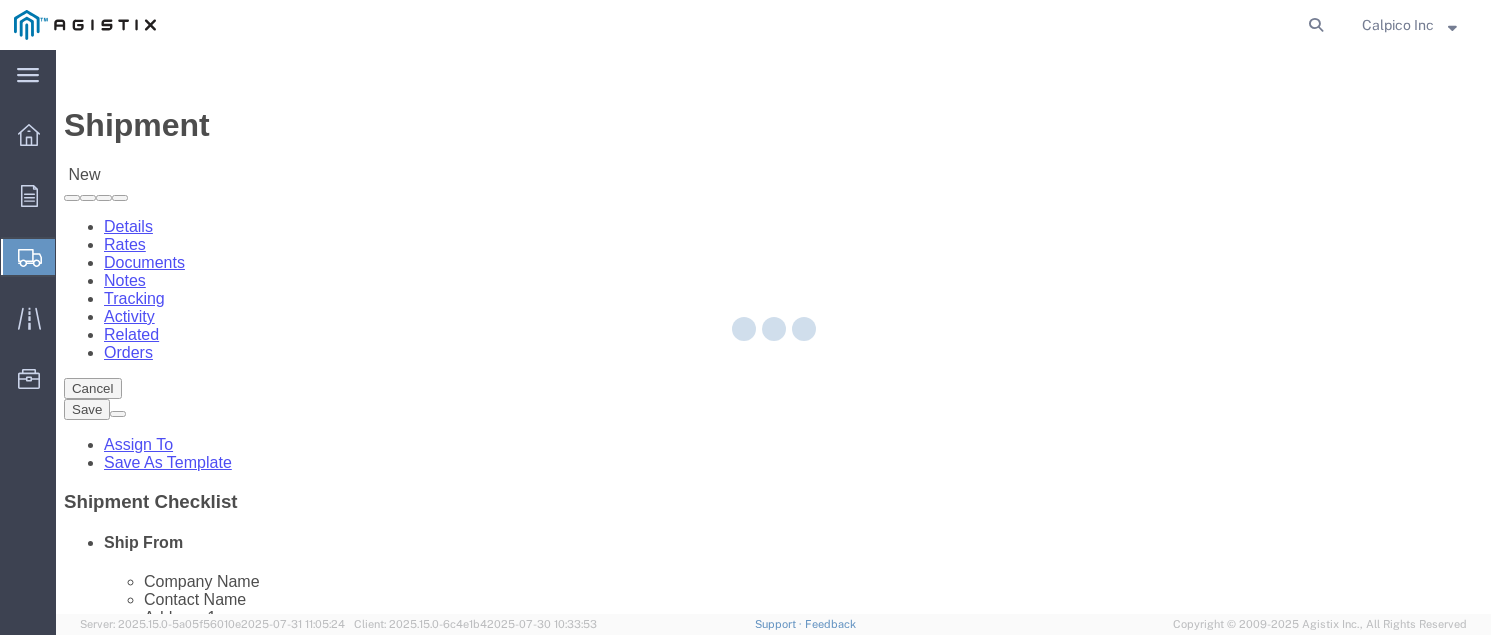 type on "Calpico Inc" 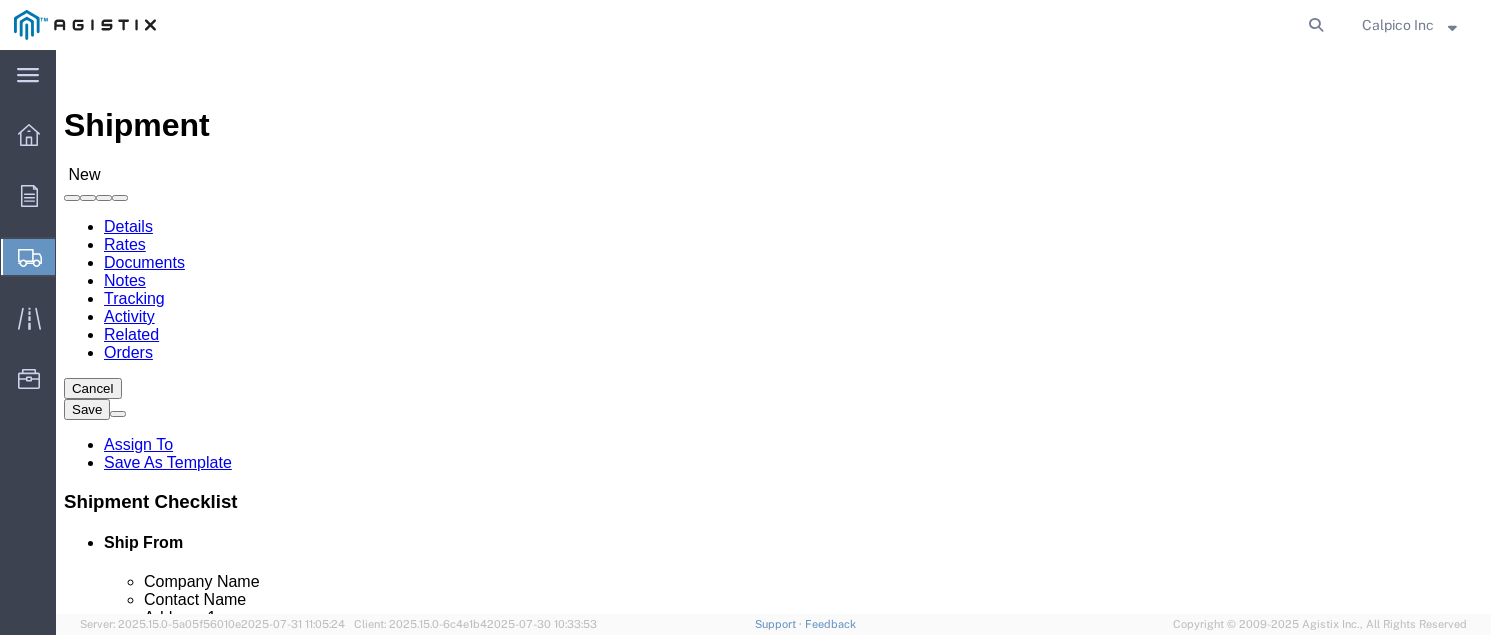 select on "CA" 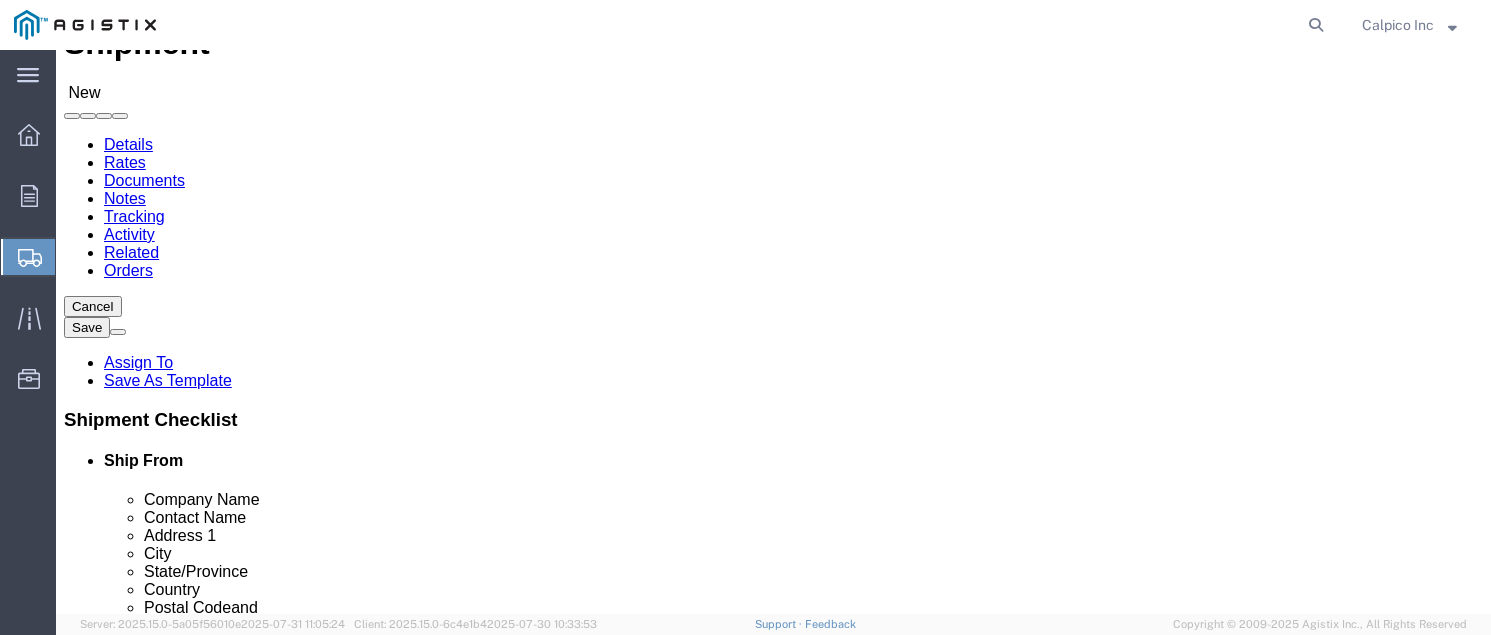 scroll, scrollTop: 133, scrollLeft: 0, axis: vertical 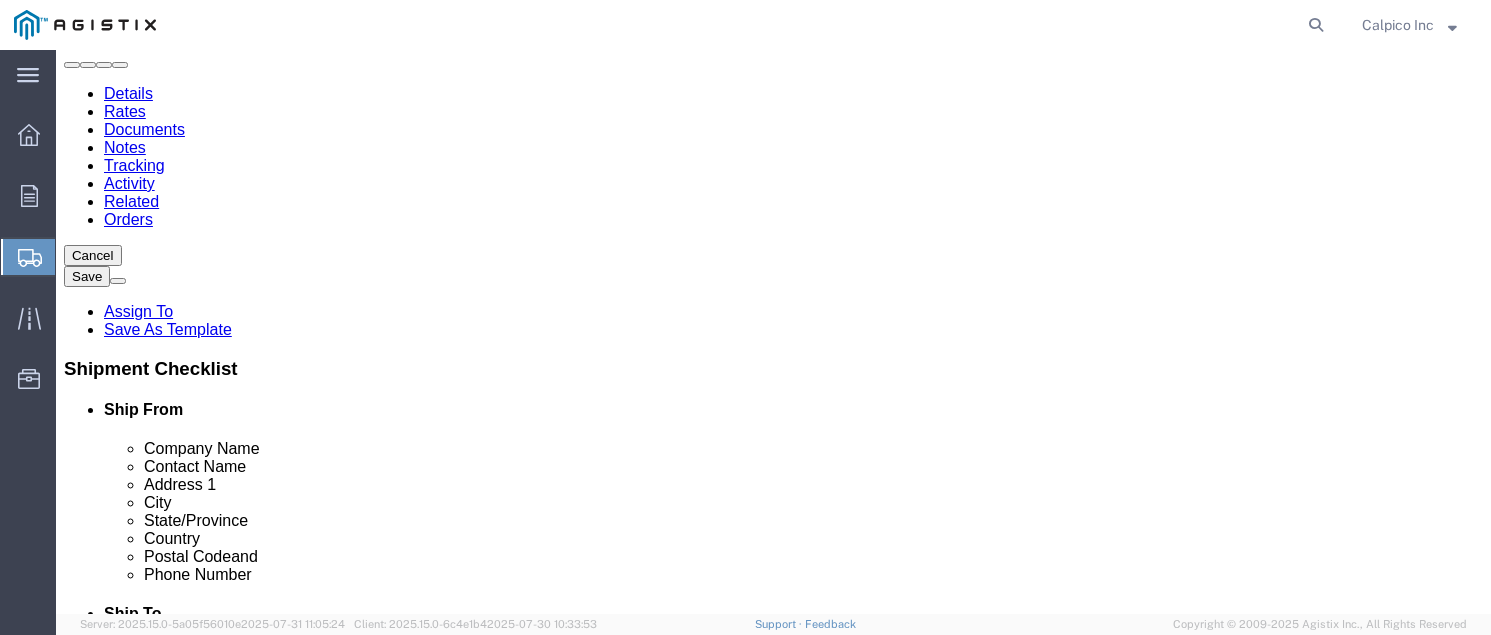 click on "PGE Wheatland  - PG&E - (PG&E) [NUMBER] [STREET], [CITY], [STATE]  [POSTAL_CODE], US" 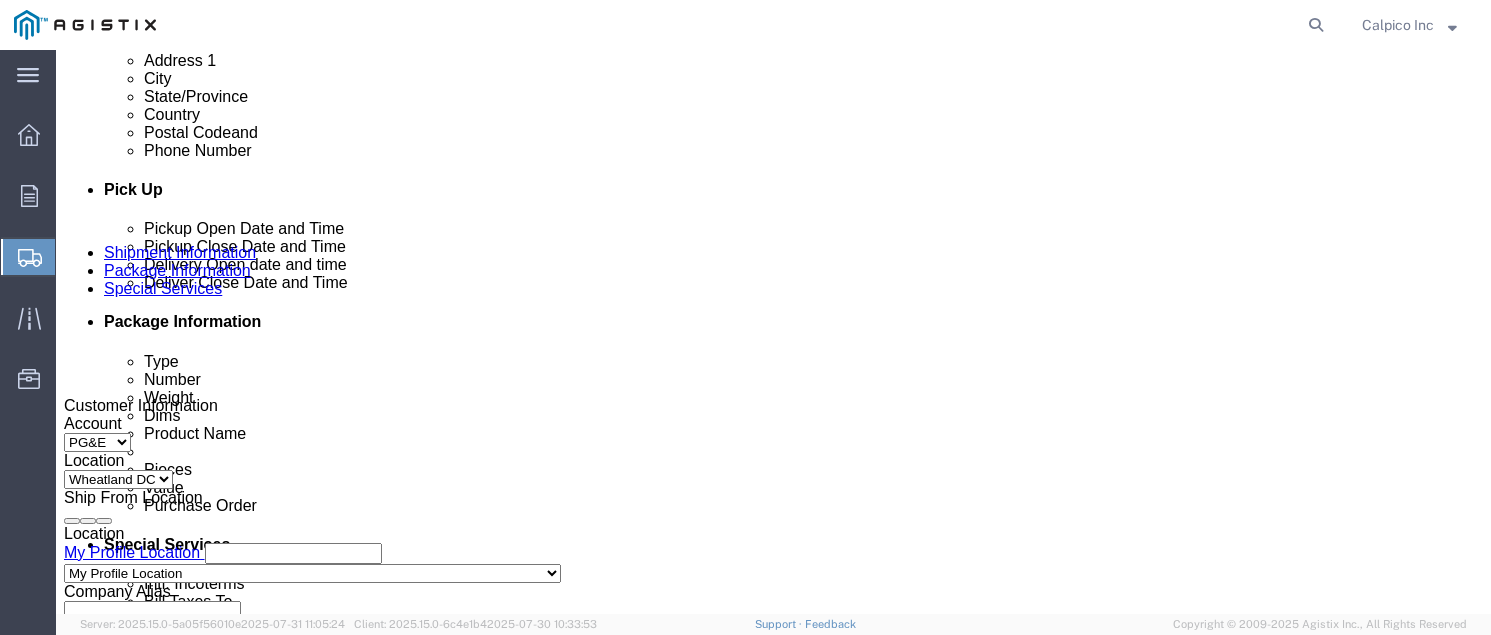 scroll, scrollTop: 799, scrollLeft: 0, axis: vertical 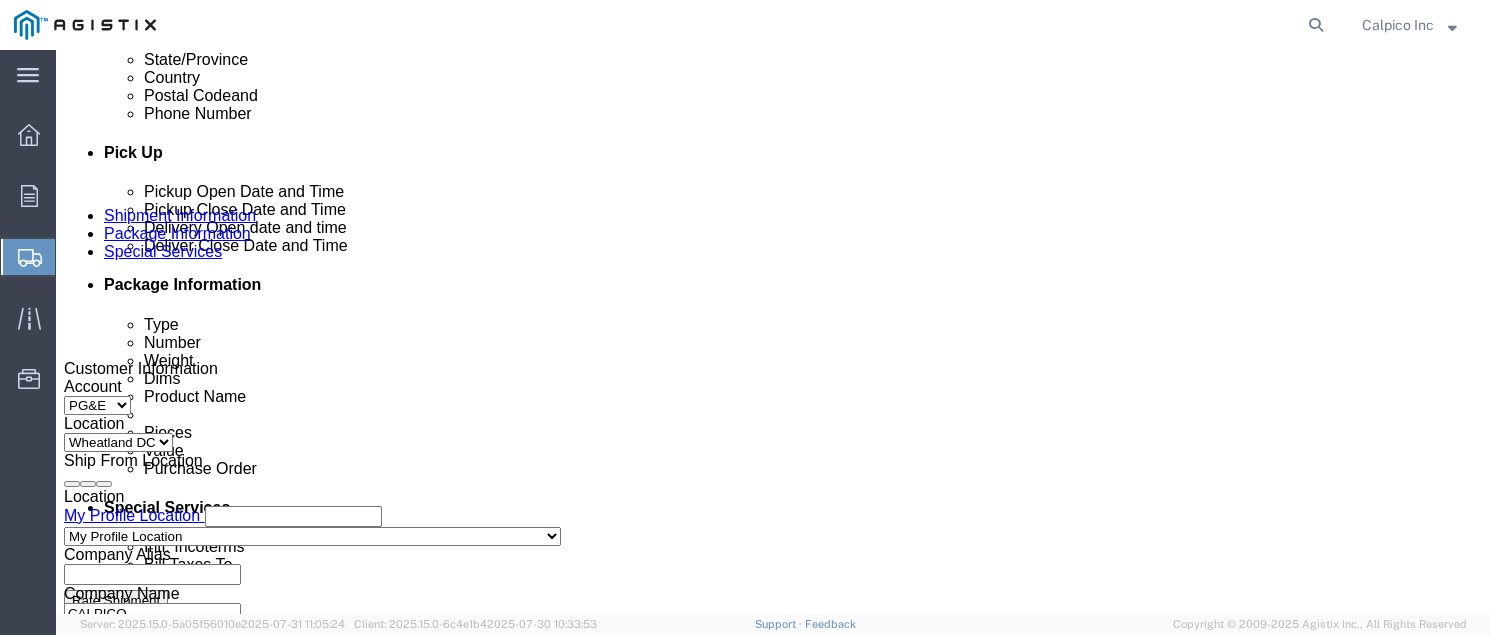 type on "PGE Wheatland" 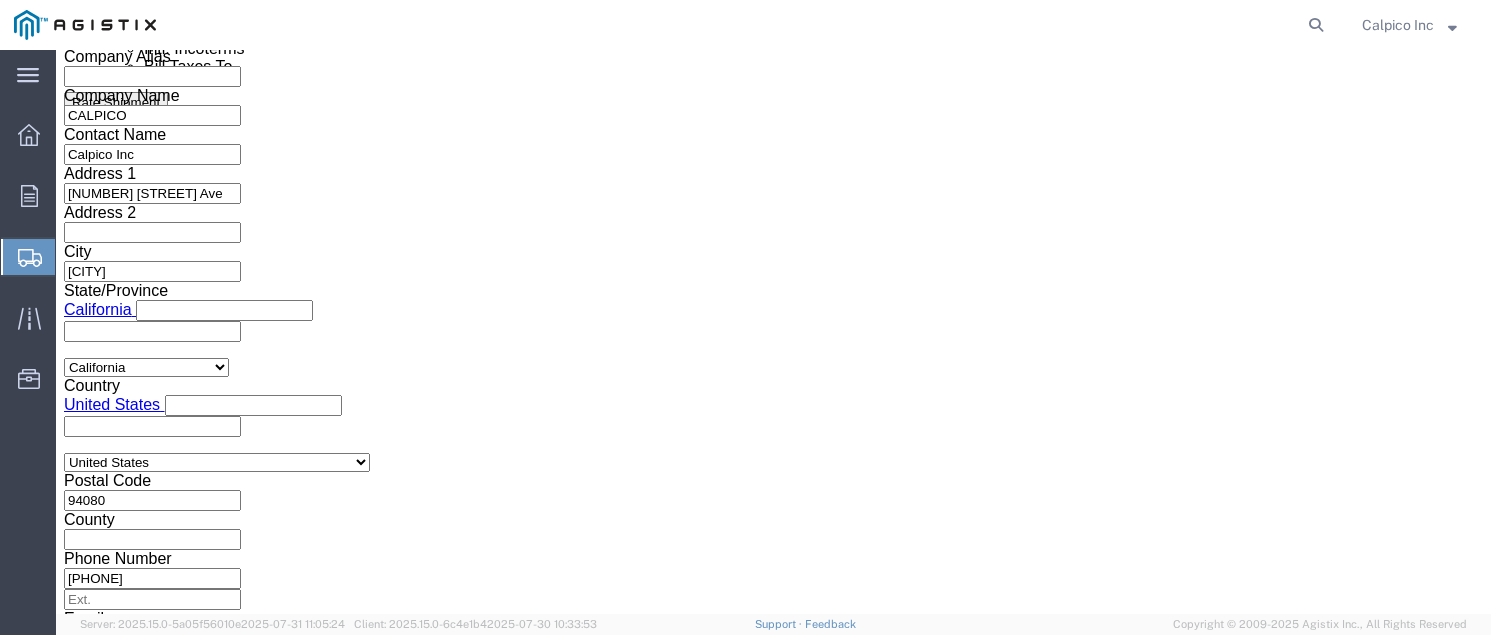 type on "5:00 PM" 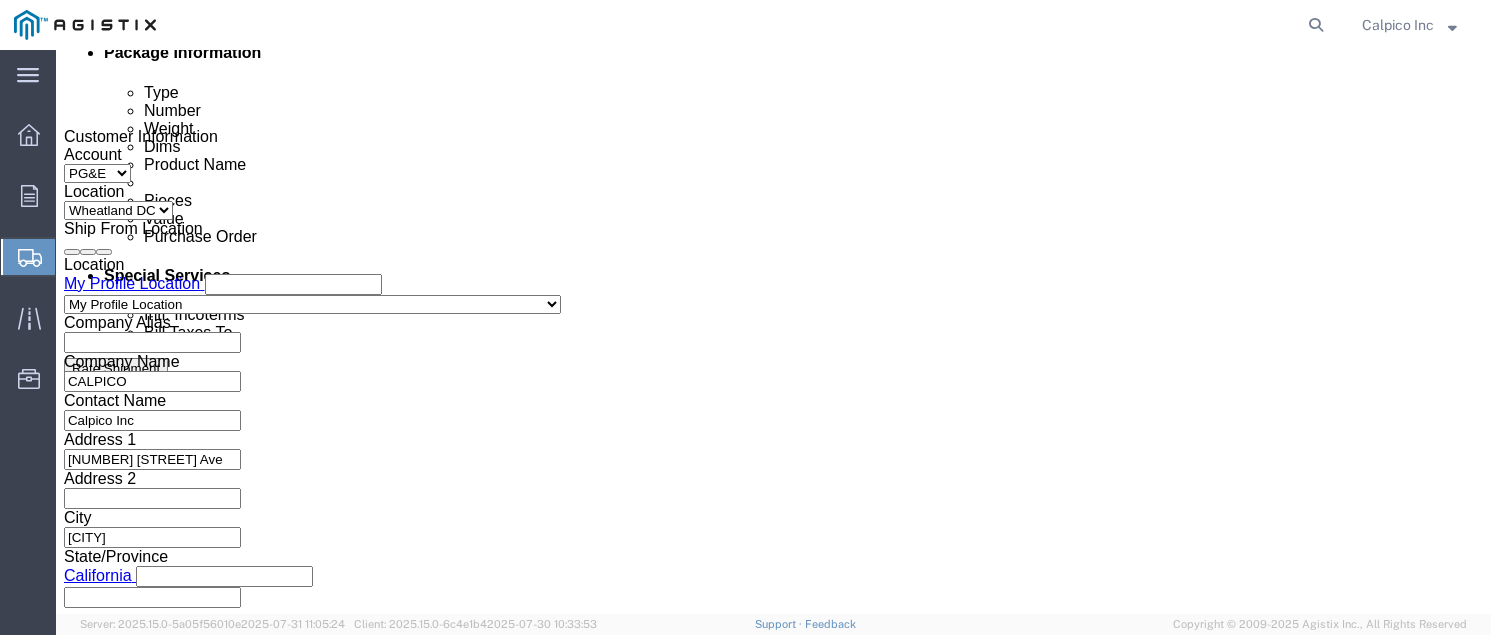 click 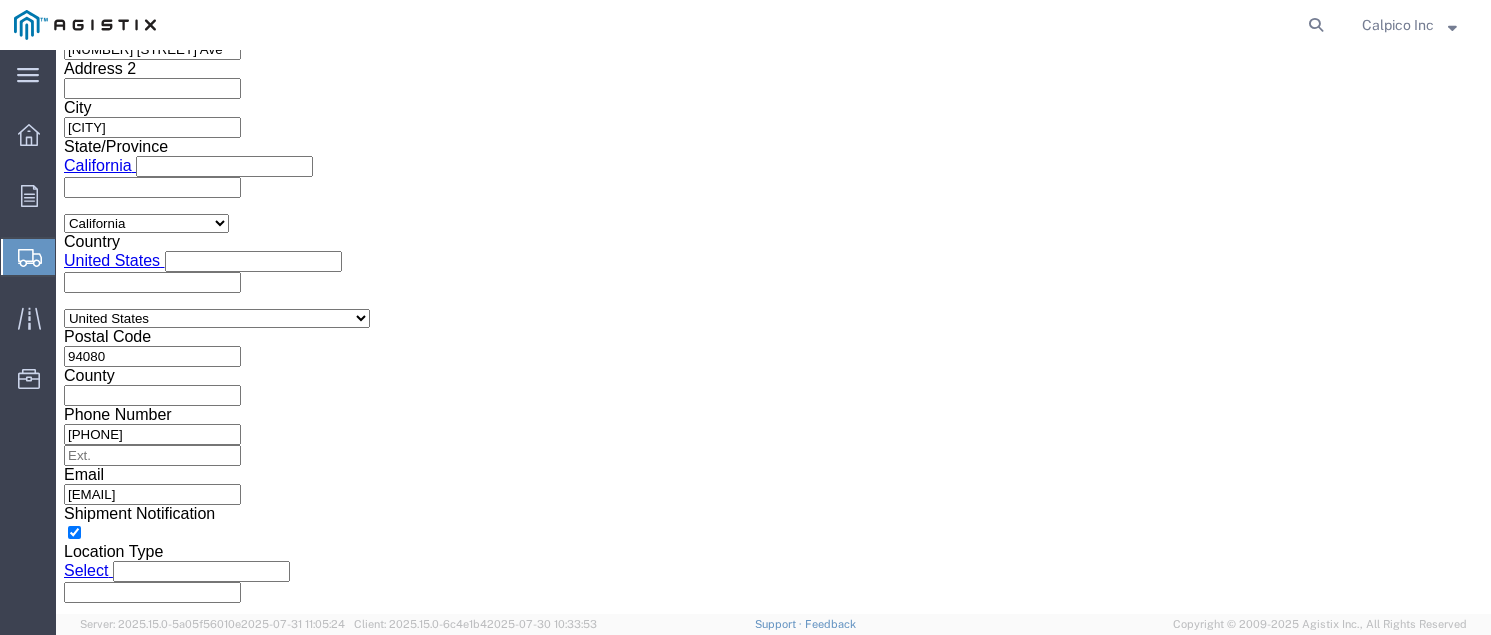 click on "Apply" 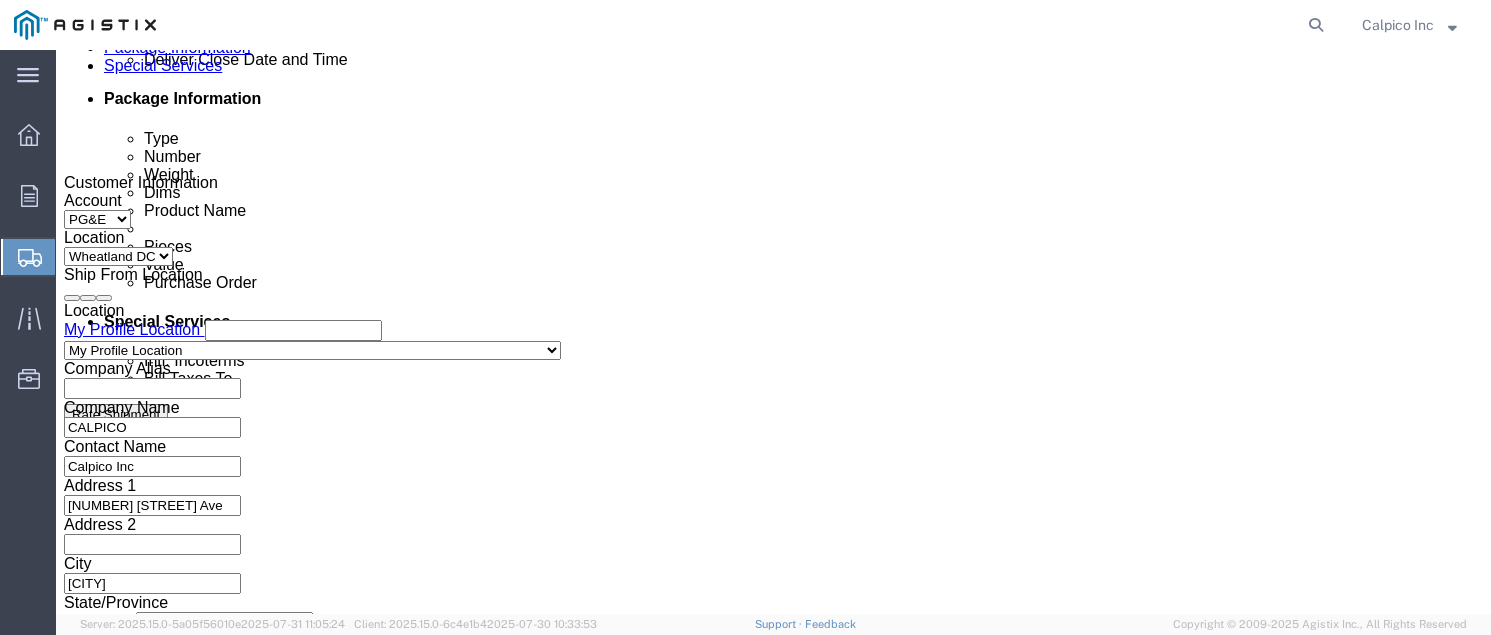 scroll, scrollTop: 907, scrollLeft: 0, axis: vertical 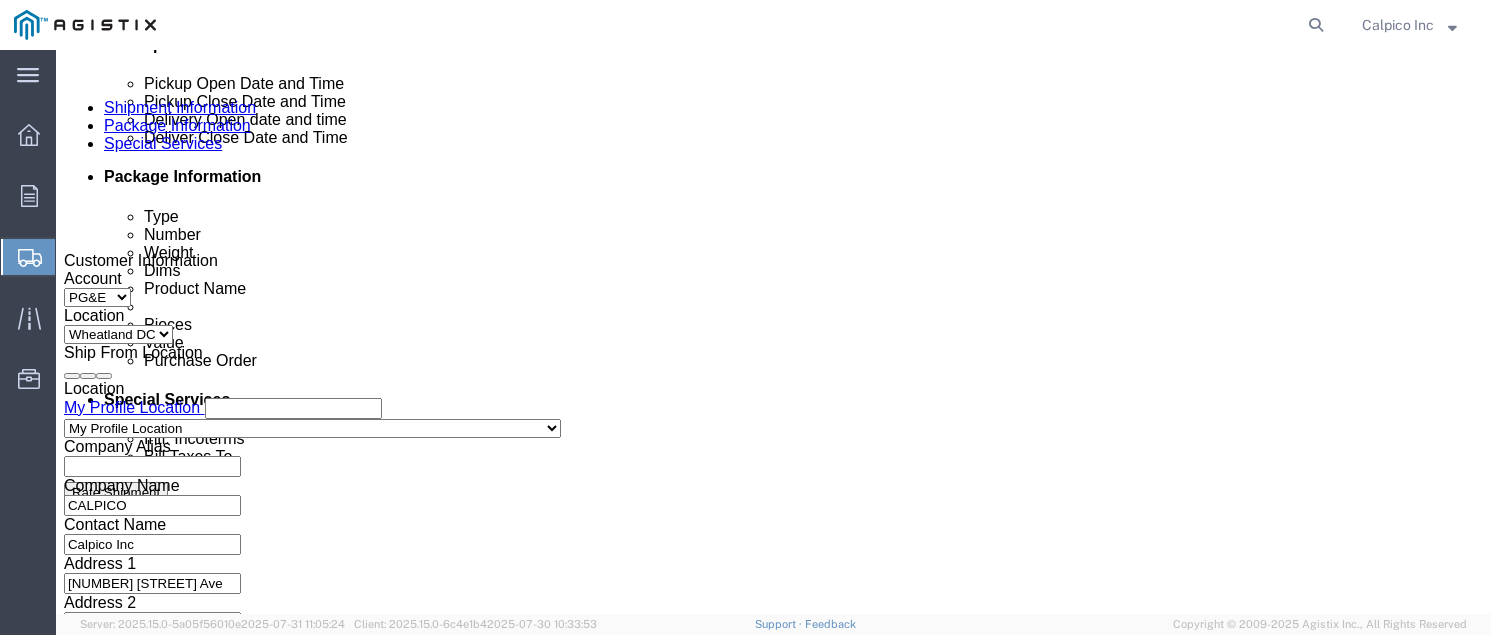 click 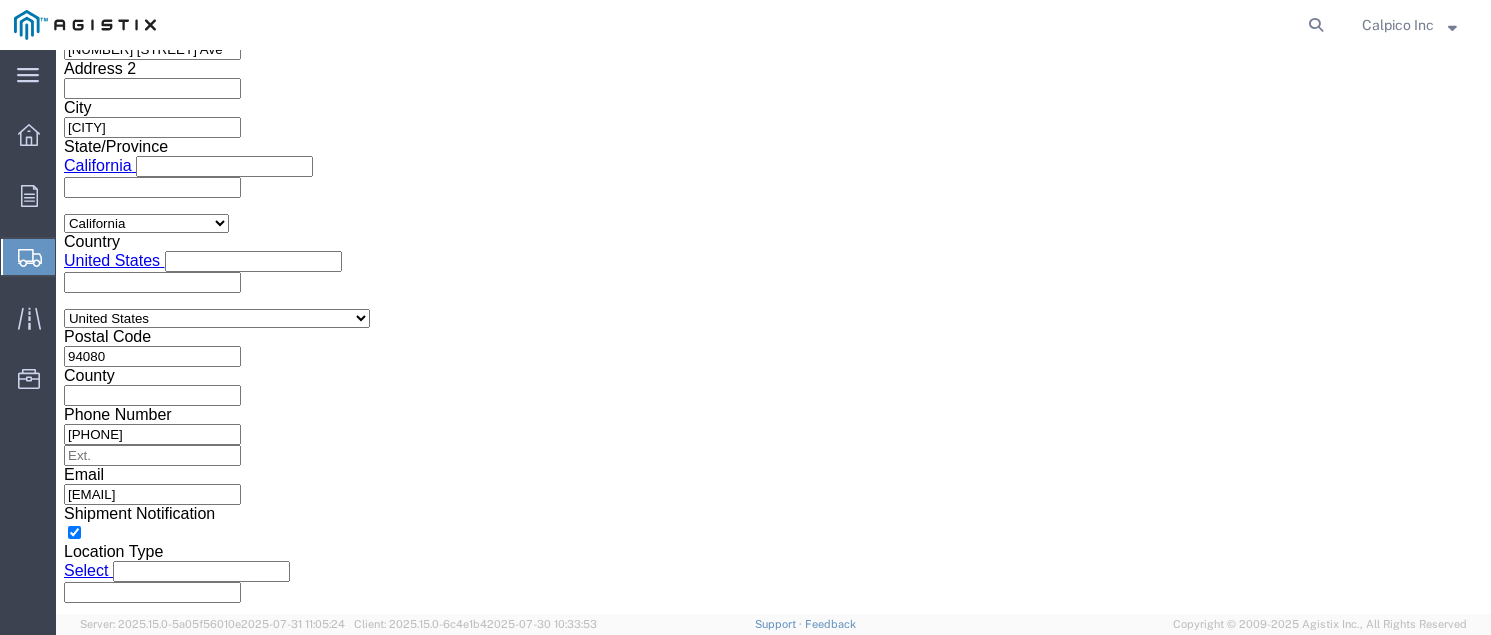click on "Apply" 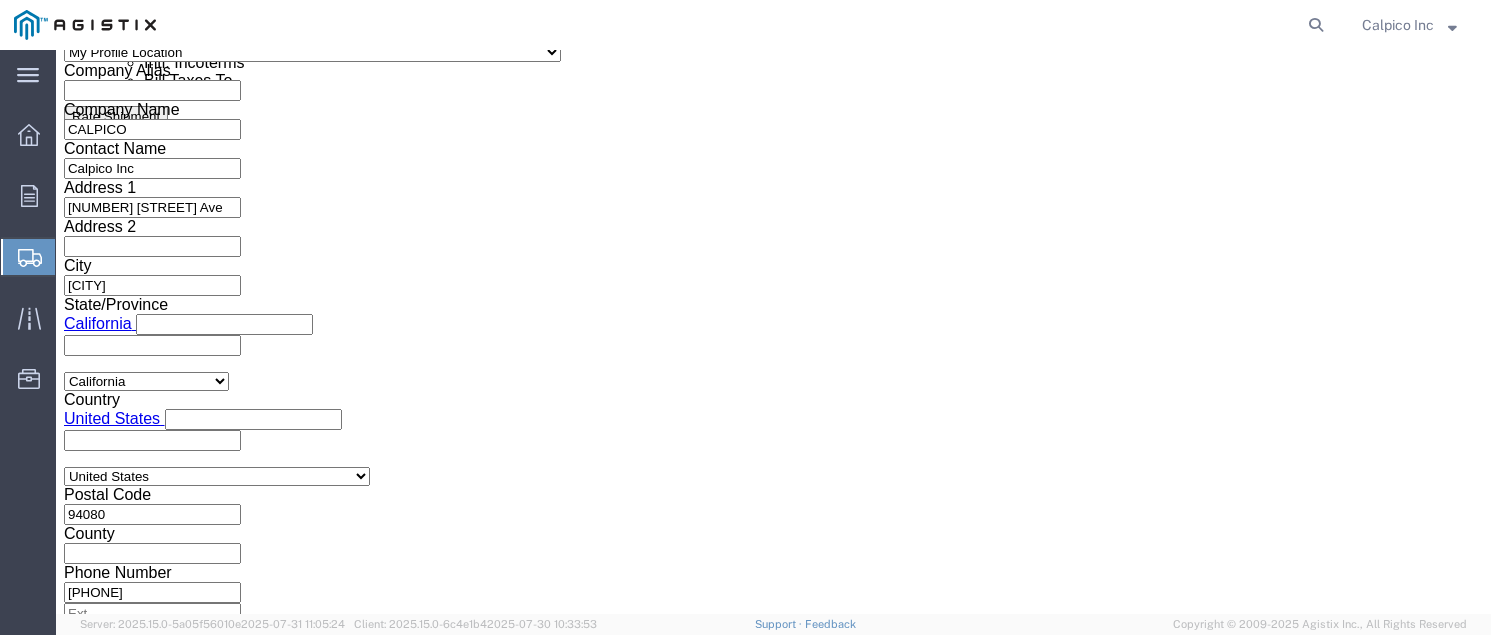 scroll, scrollTop: 1174, scrollLeft: 0, axis: vertical 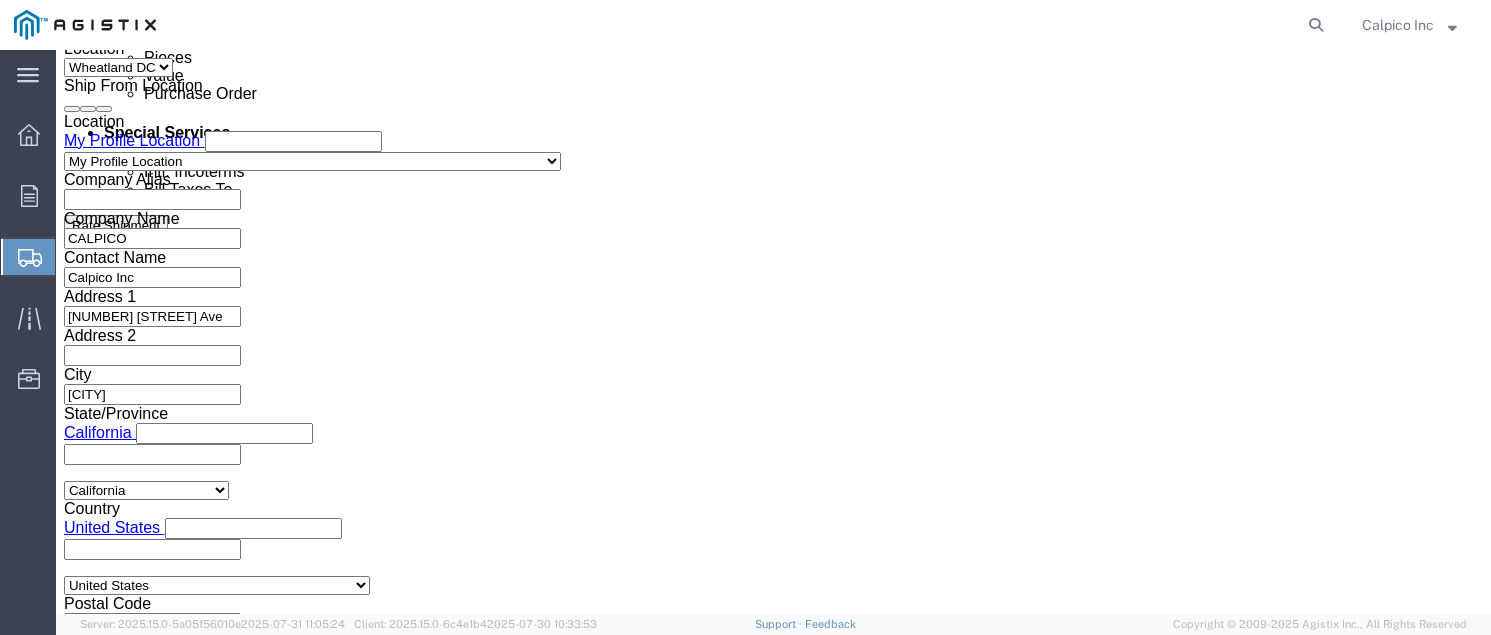 click 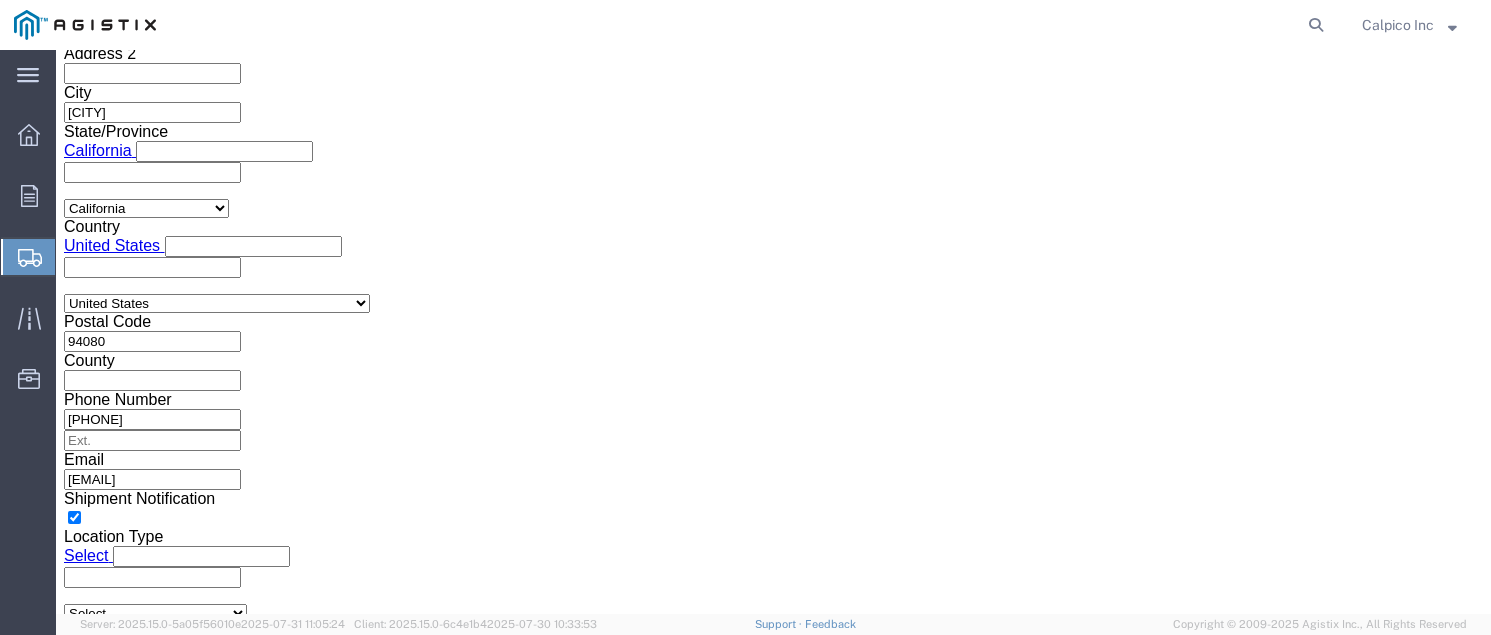 scroll, scrollTop: 1545, scrollLeft: 0, axis: vertical 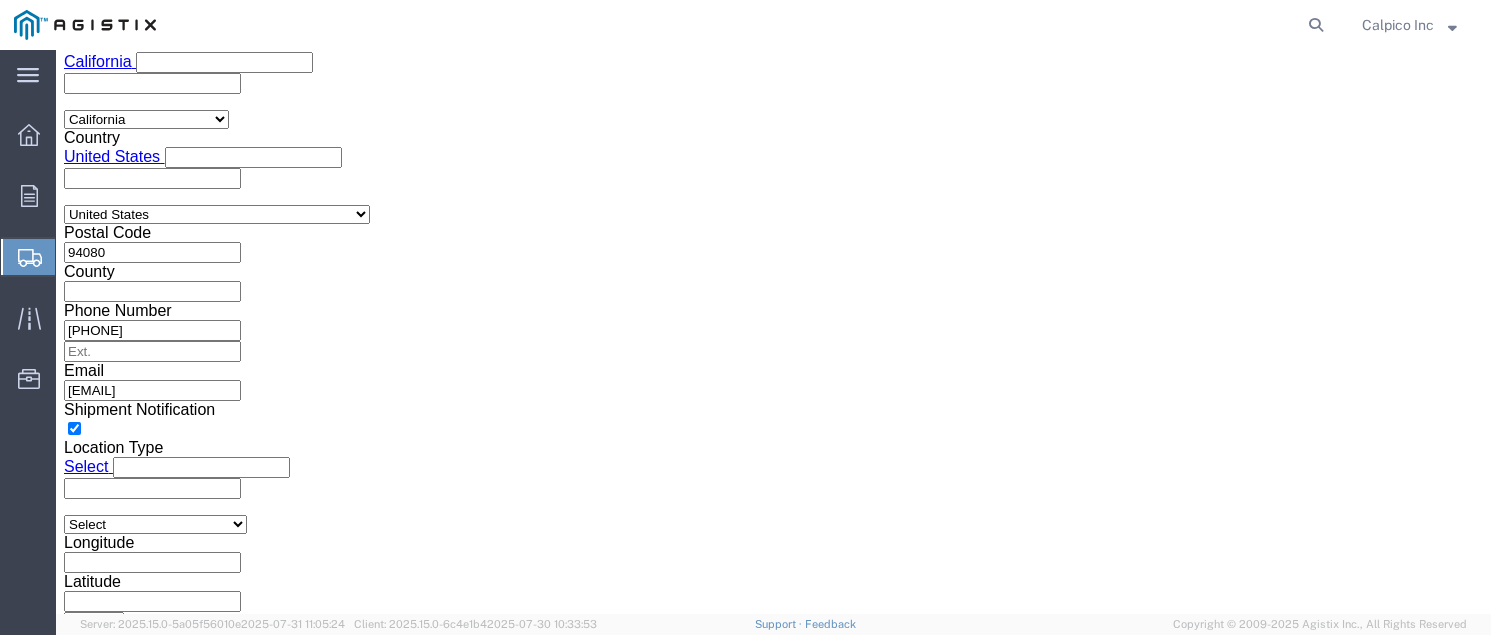 type on "3501415283" 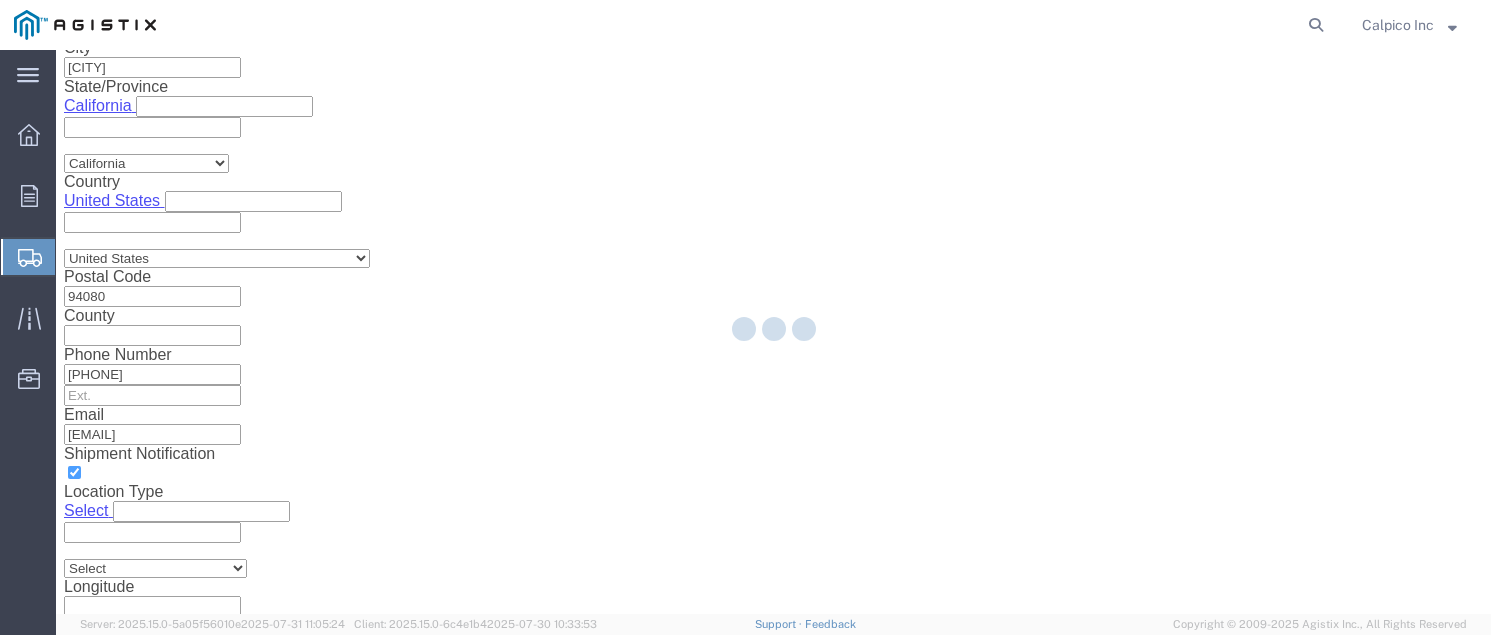 scroll, scrollTop: 110, scrollLeft: 0, axis: vertical 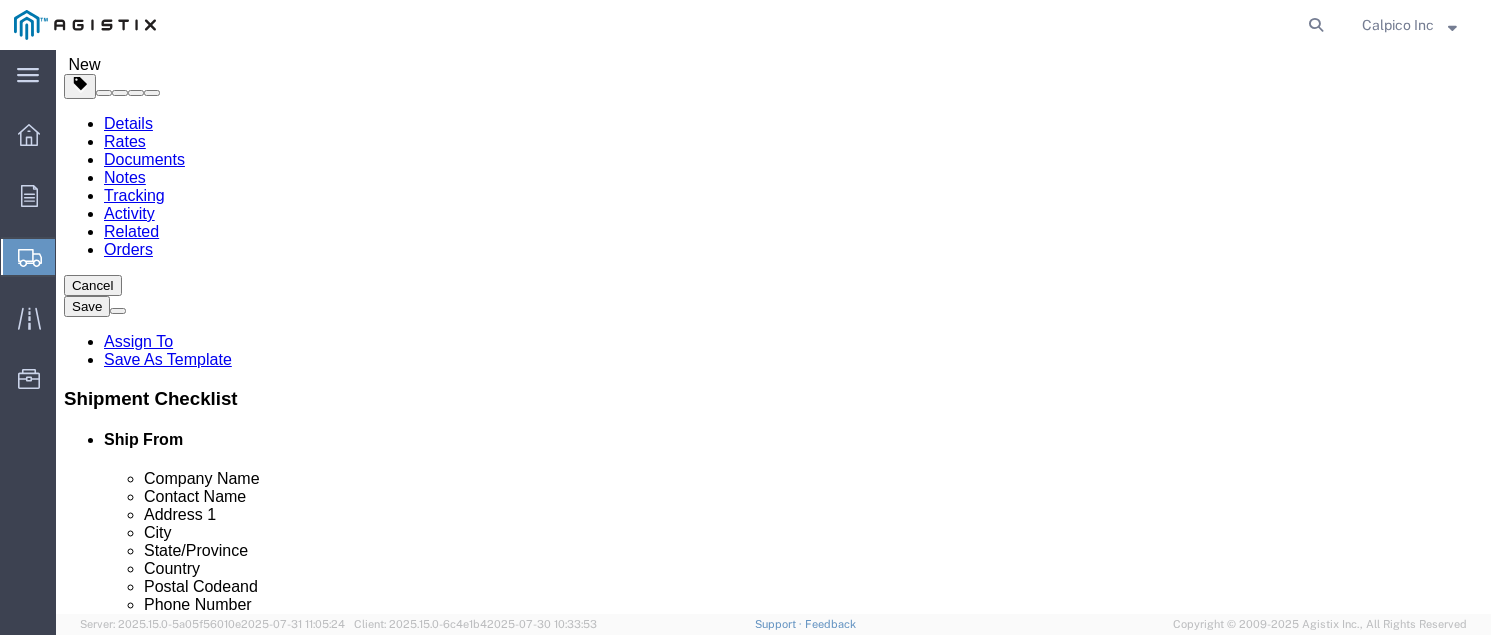 select on "CBOX" 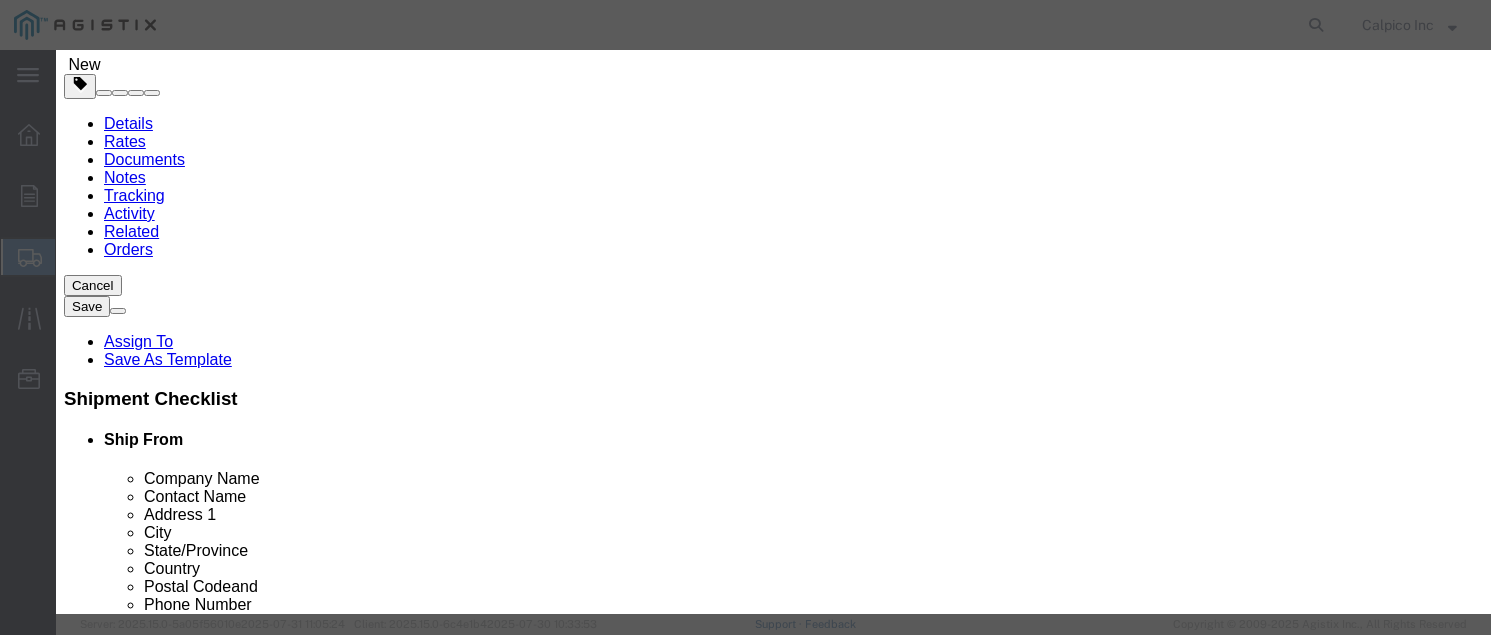 click 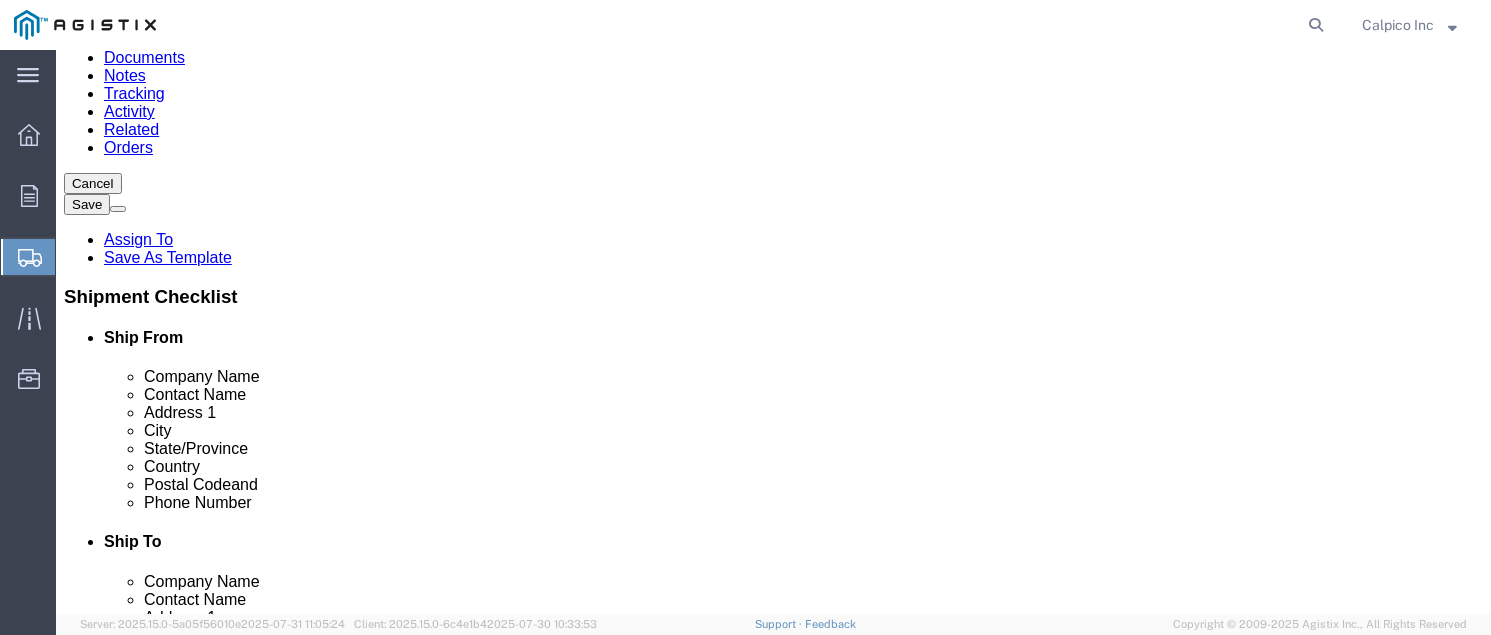 scroll, scrollTop: 243, scrollLeft: 0, axis: vertical 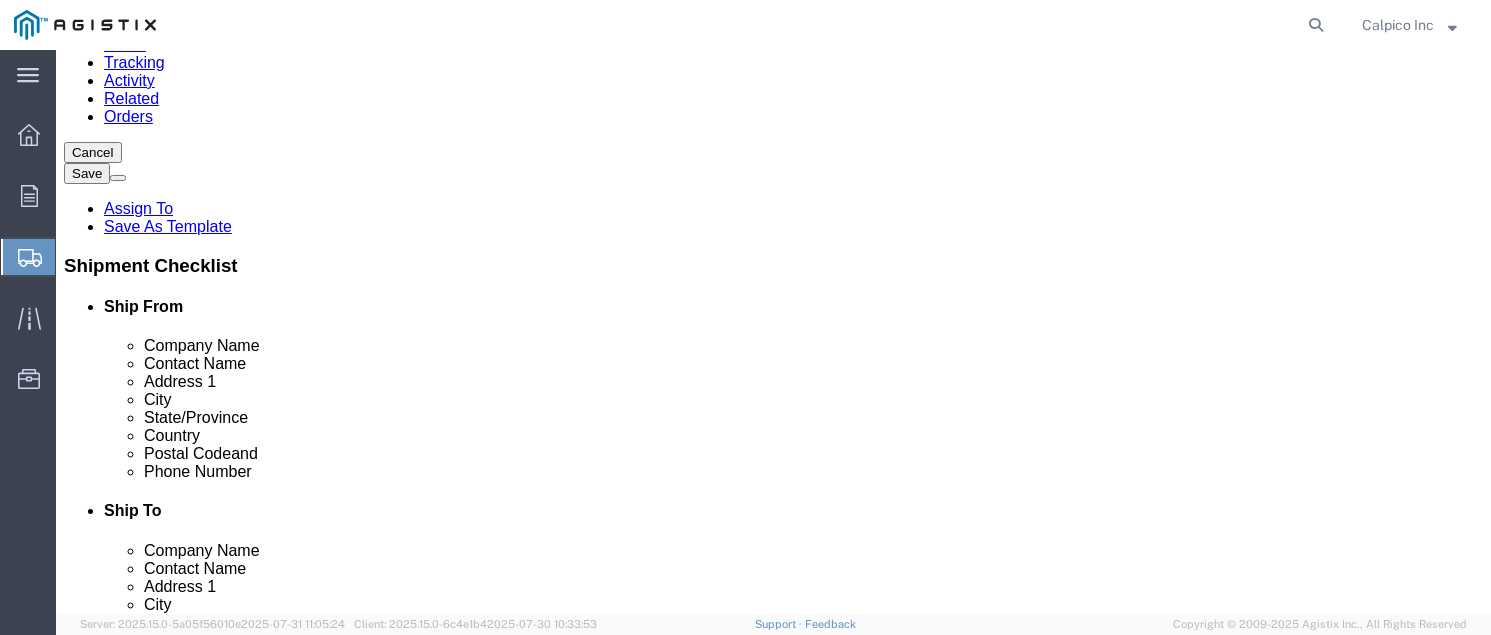 click on "Add Content" 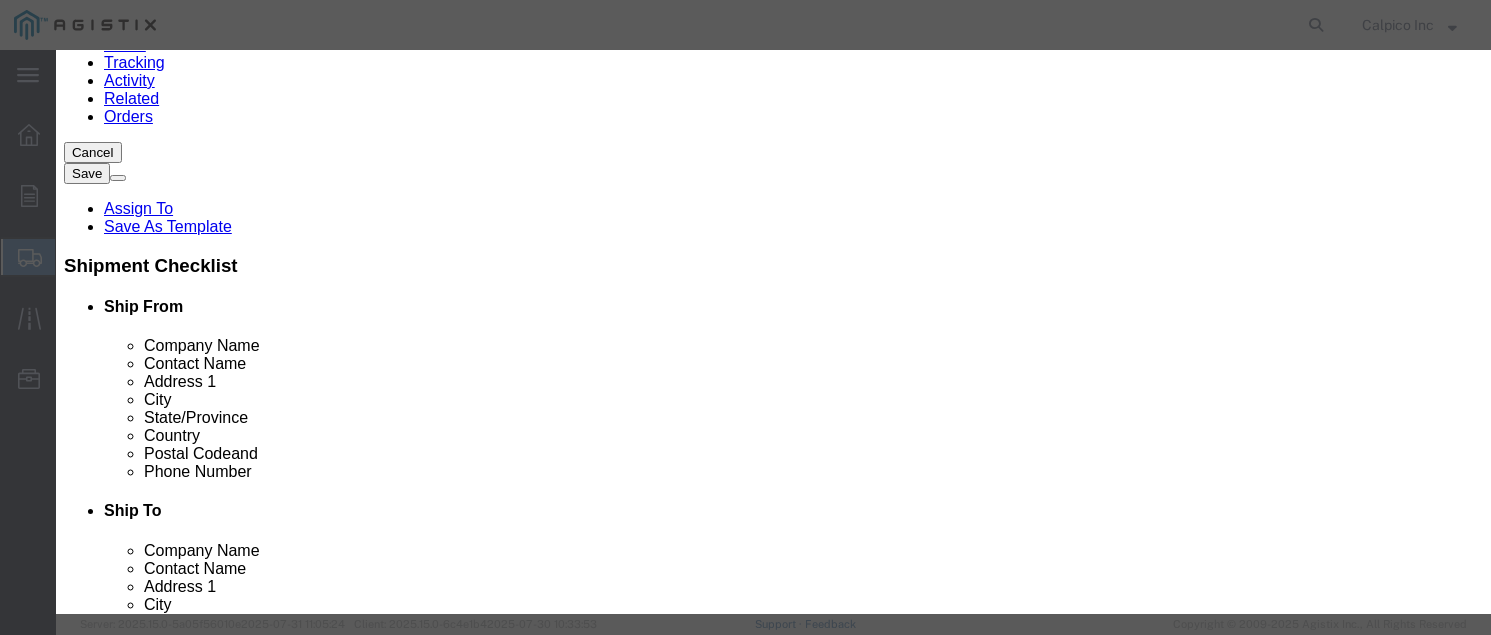 click on "Product Name
Pieces  0 Select Bag 100Board Feet Bottle Box Blister Pack Can Capsule Cartridge Case Cubic centimeter Cubic foot Centigram Cubic Inches Content in KG Centimeter Container Carton Content in TON Cubic yard Dozen Drum Each Fluid Ounce US Foot Gram Gallons Hundred Hour Inches Jar Kilogram Kilometer Liter Pound Meter Square meter Cubic meter Milligram Milliliter Not otherwise specified Ounce Pack Quart, US liquid Roll Square foot Square inch Stick Tablet US ton Tonne Tube Vials Secondary Quantuty Select Bag 100Board Feet Bottle Box Blister Pack Can Capsule Cartridge Case Cubic centimeter Cubic foot Centigram Cubic Inches Content in KG Centimeter Container Carton Content in TON Cubic yard Dozen Drum Each Fluid Ounce US Foot Gram Gallons Hundred Hour Inches Jar Kilogram Kilometer Liter Pound Meter Square meter Cubic meter Milligram Milliliter Not otherwise specified Ounce Pack Quart, US liquid Roll Square foot Square inch Stick Tablet US ton Tonne Tube Vials Select" 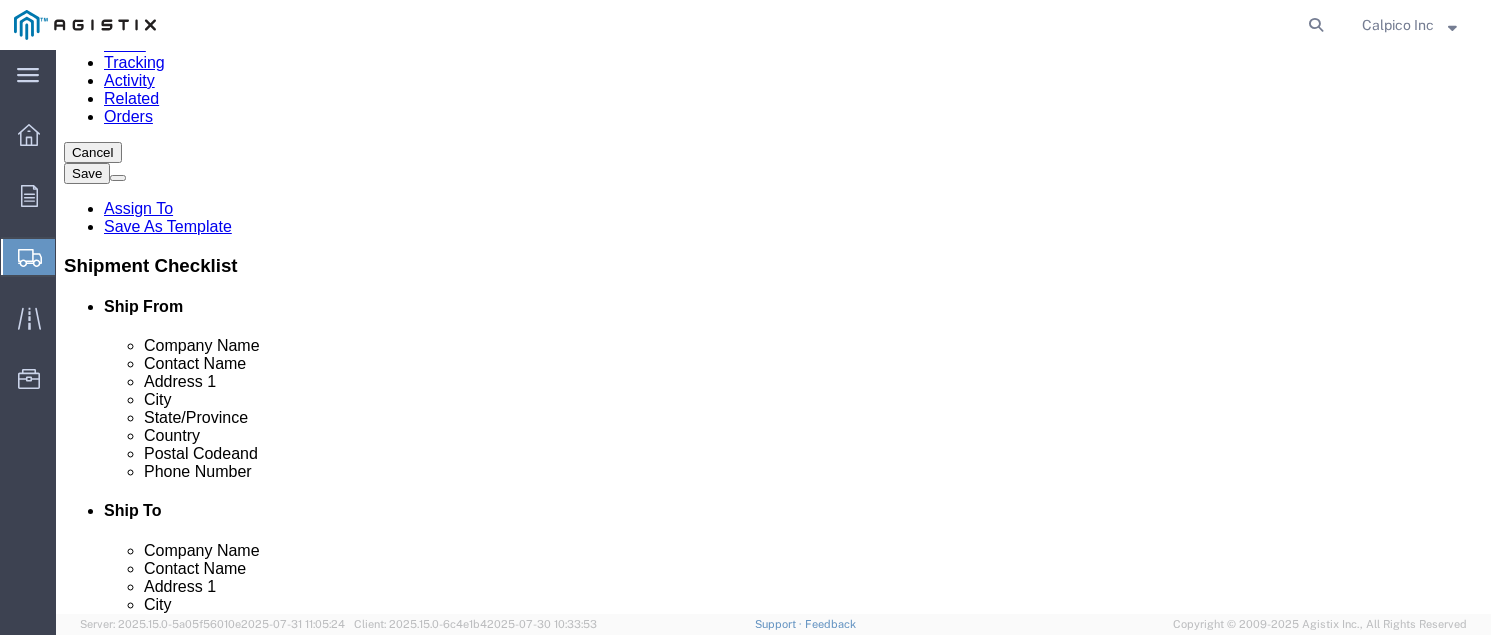 scroll, scrollTop: 377, scrollLeft: 0, axis: vertical 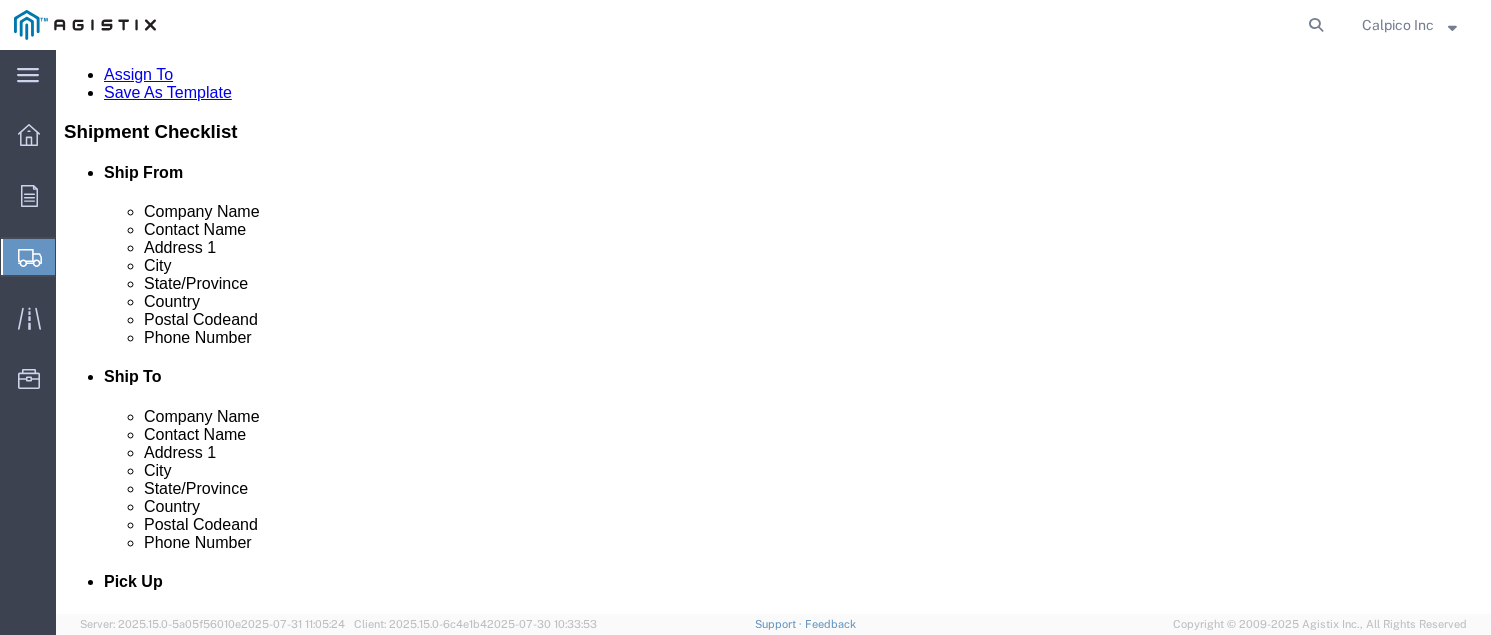 click on "Add Content" 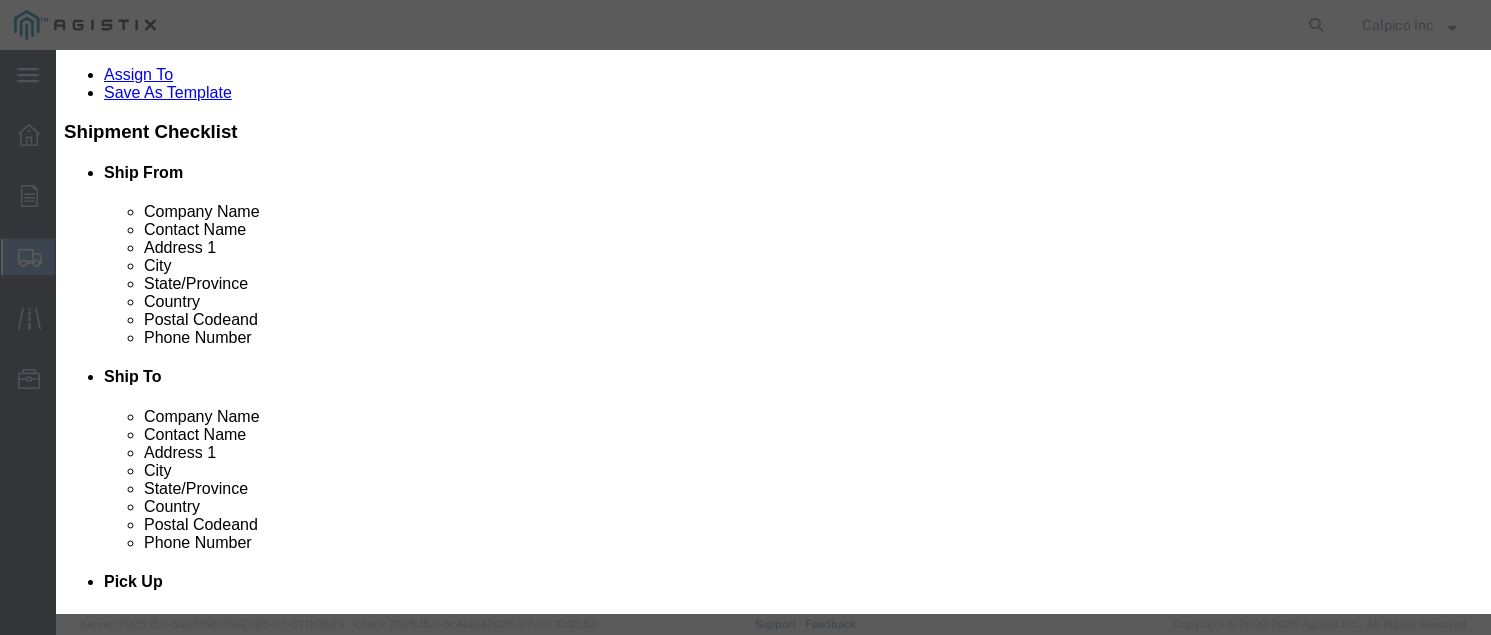 click 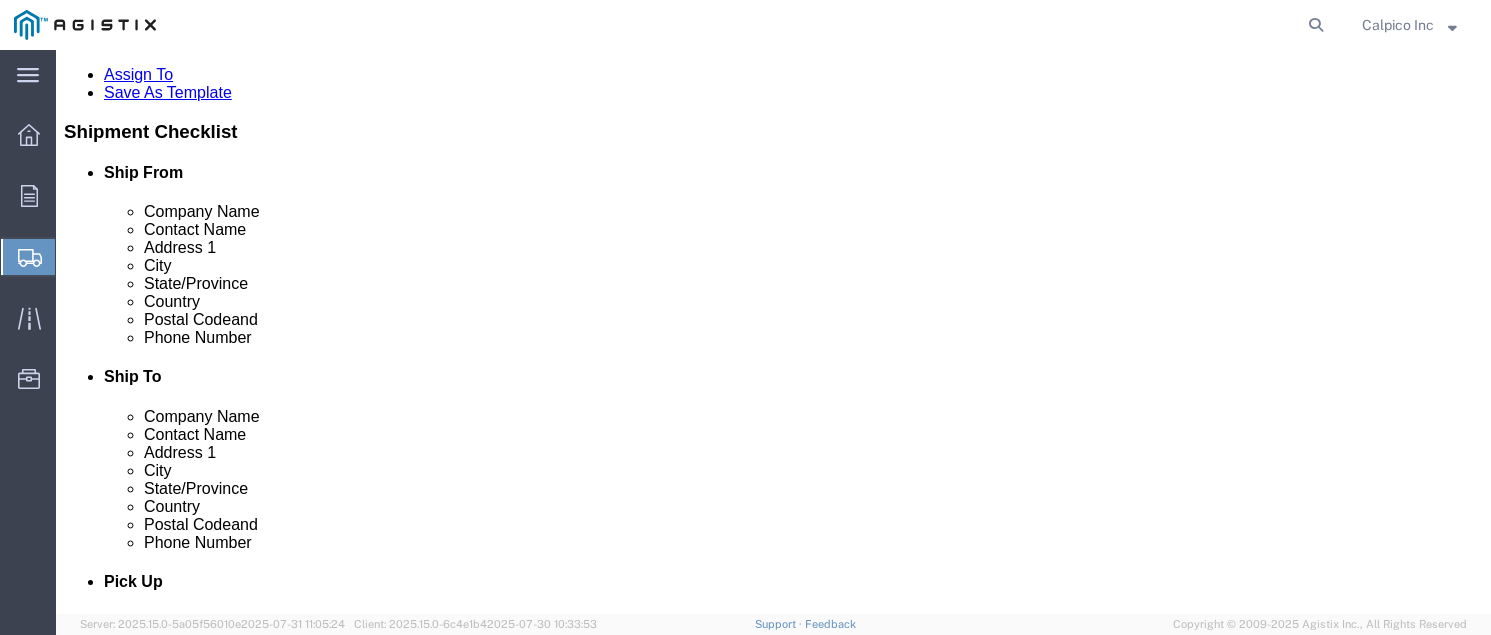 click on "Rate Shipment" 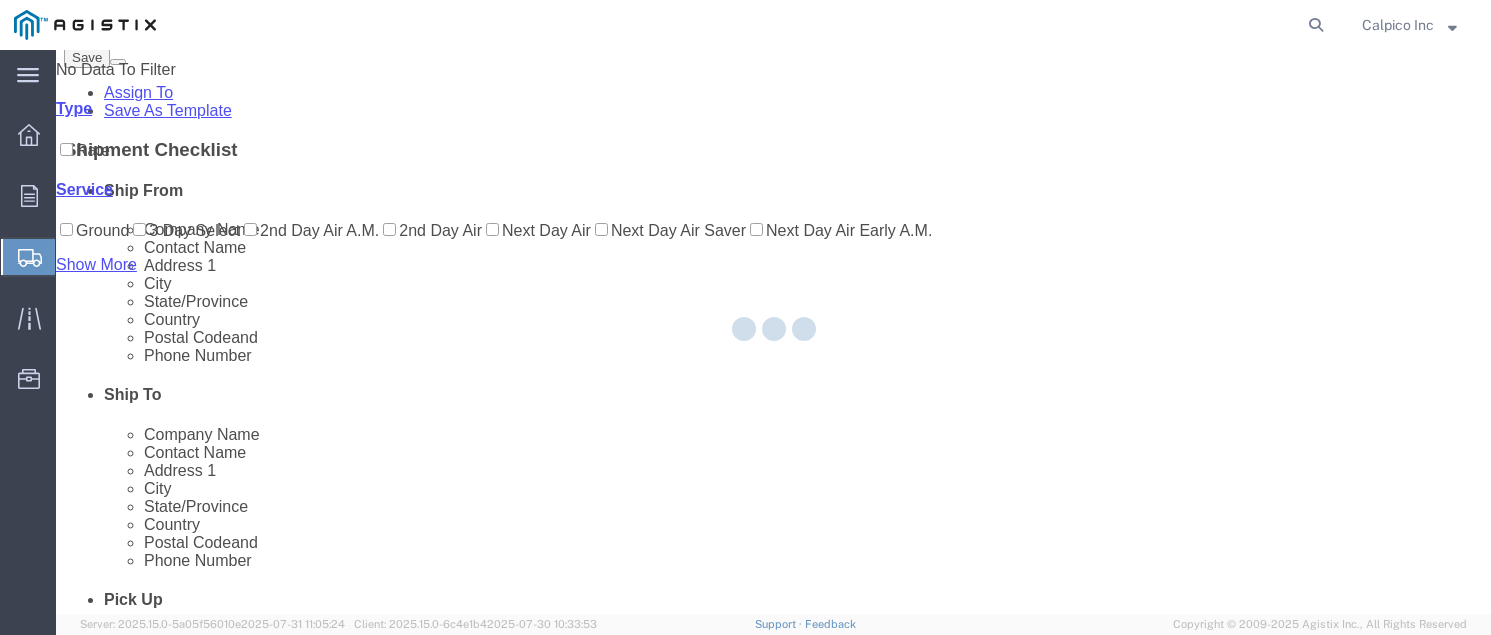 scroll, scrollTop: 0, scrollLeft: 0, axis: both 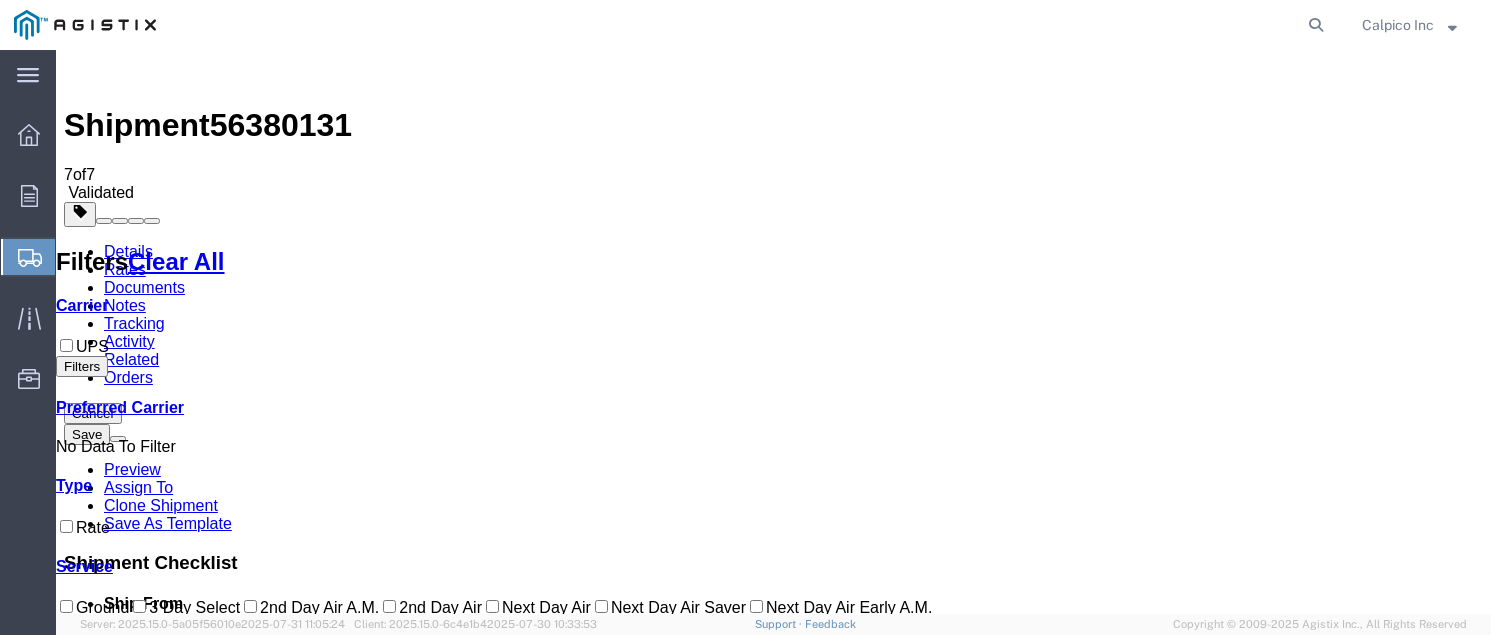 click on "Book" at bounding box center (1249, 1603) 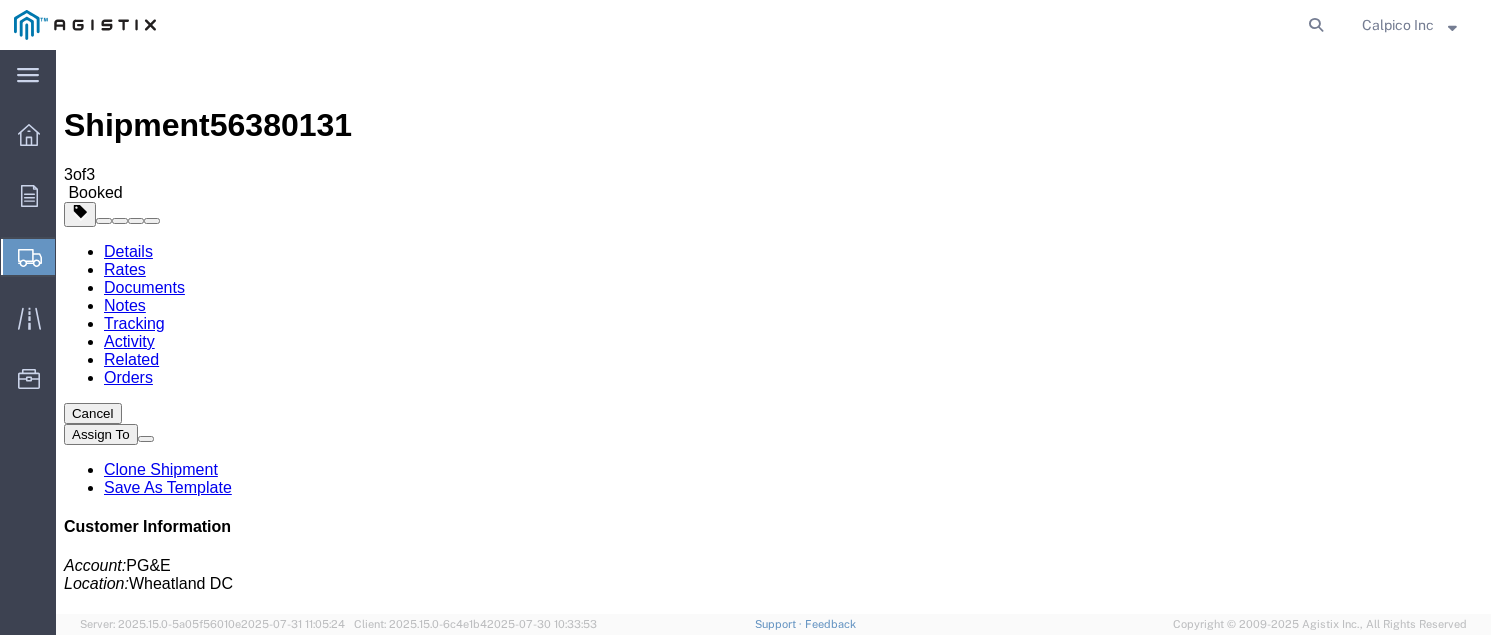 click at bounding box center [834, 1743] 